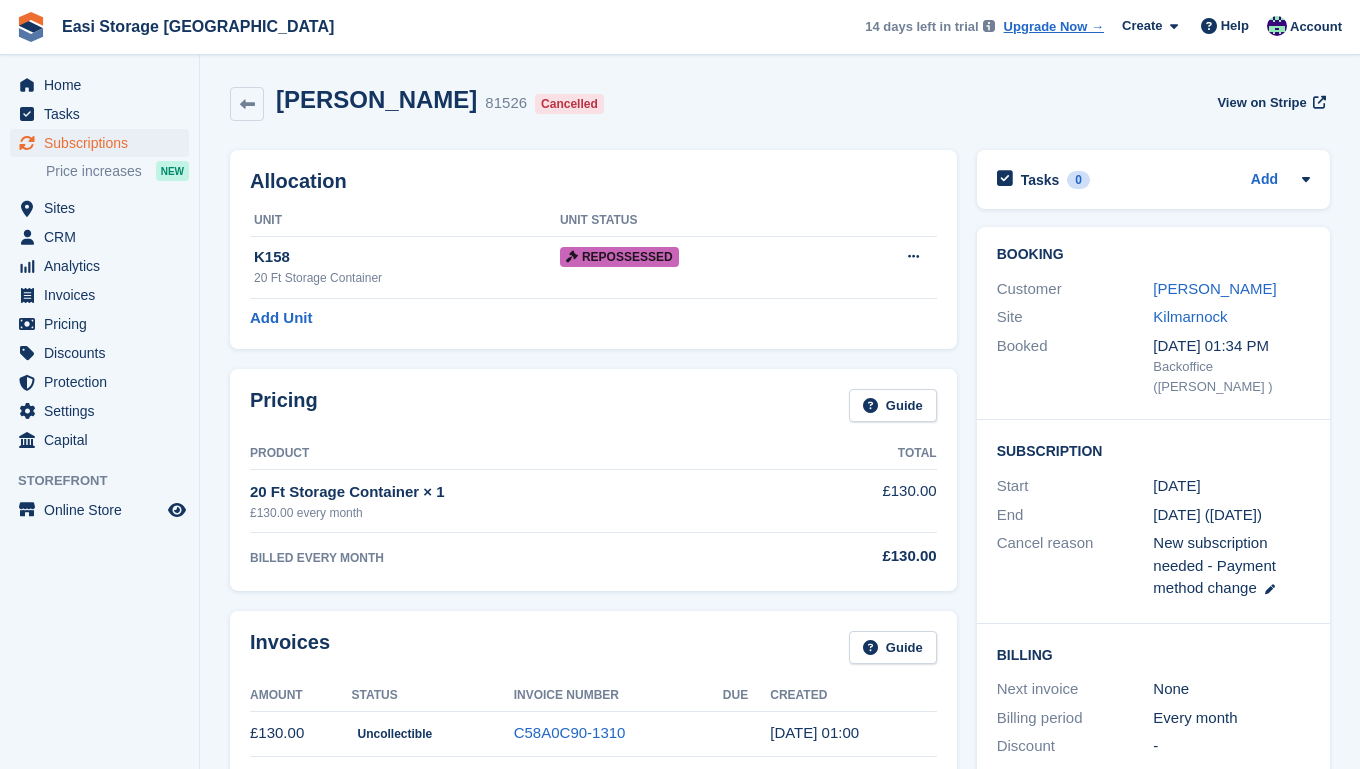 scroll, scrollTop: 0, scrollLeft: 0, axis: both 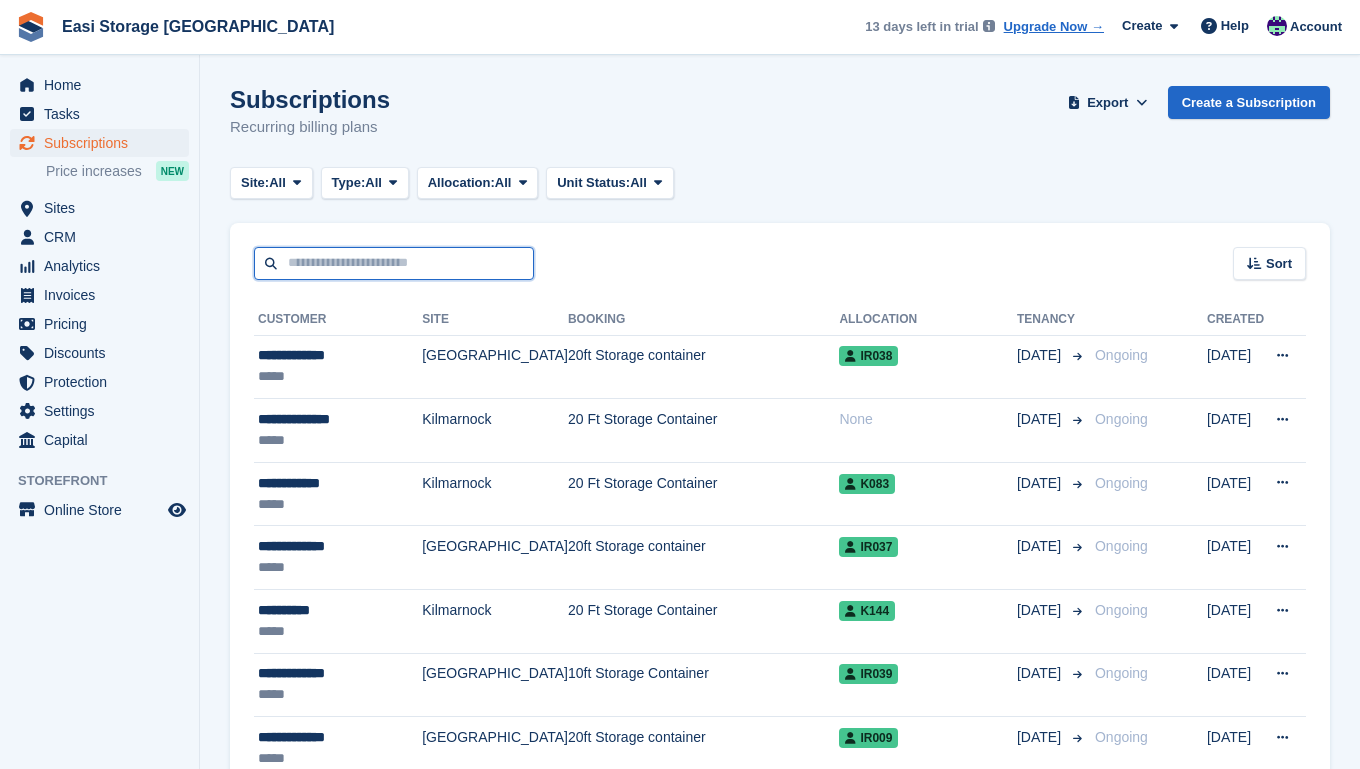 click at bounding box center [394, 263] 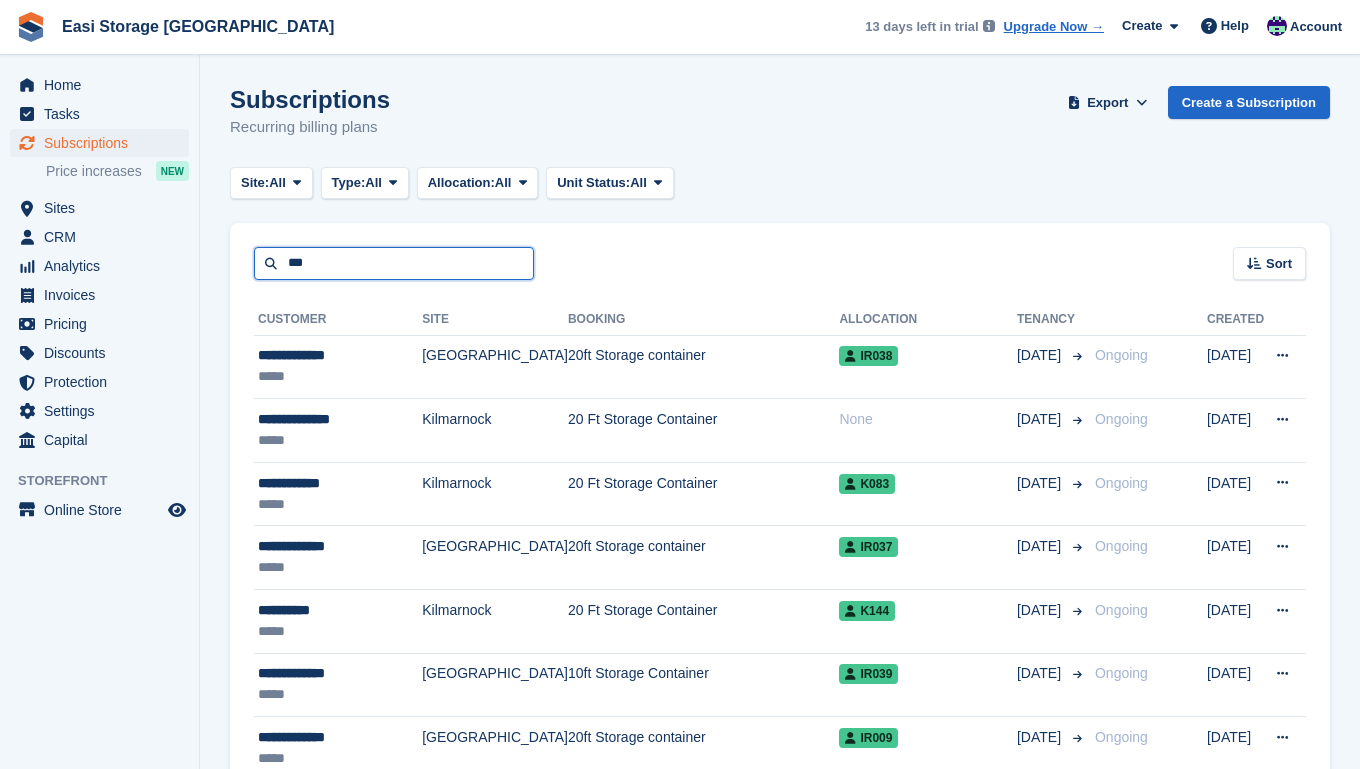 type on "***" 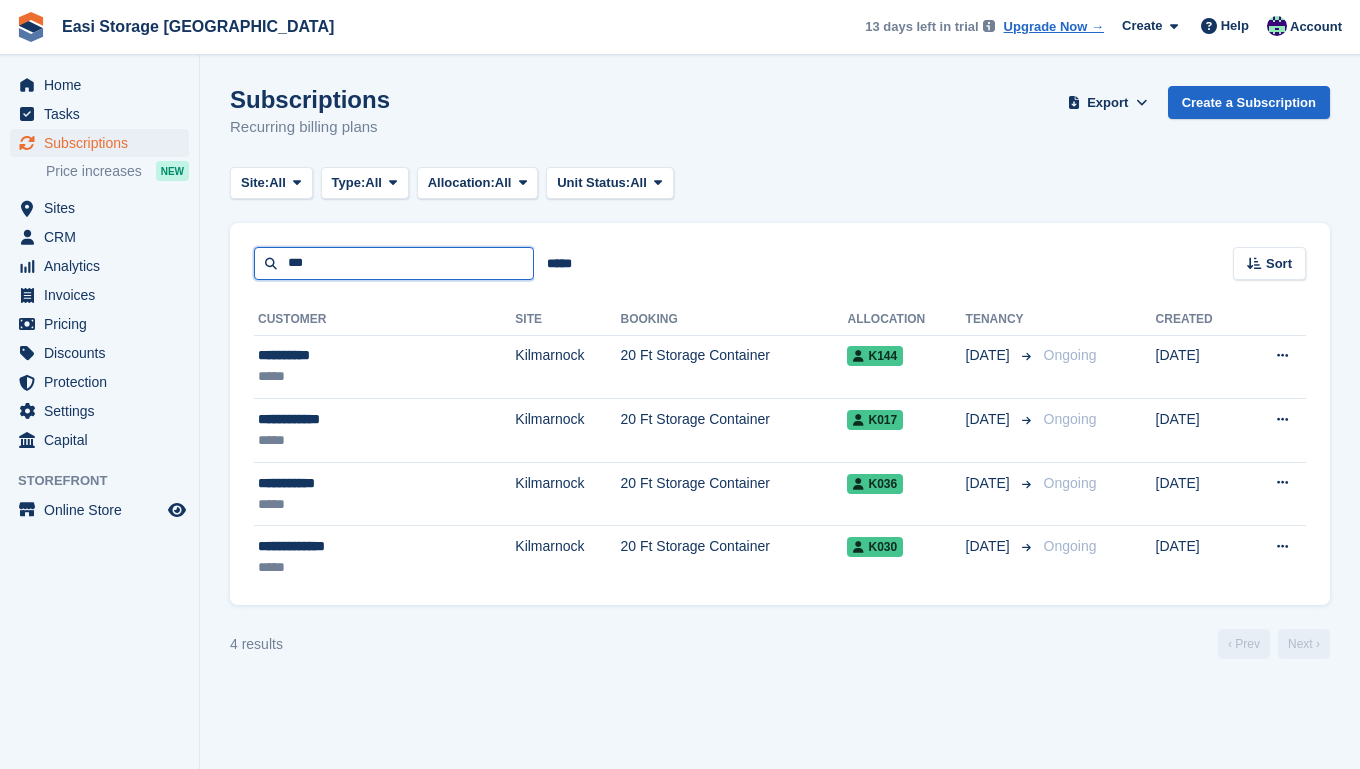 click on "***" at bounding box center [394, 263] 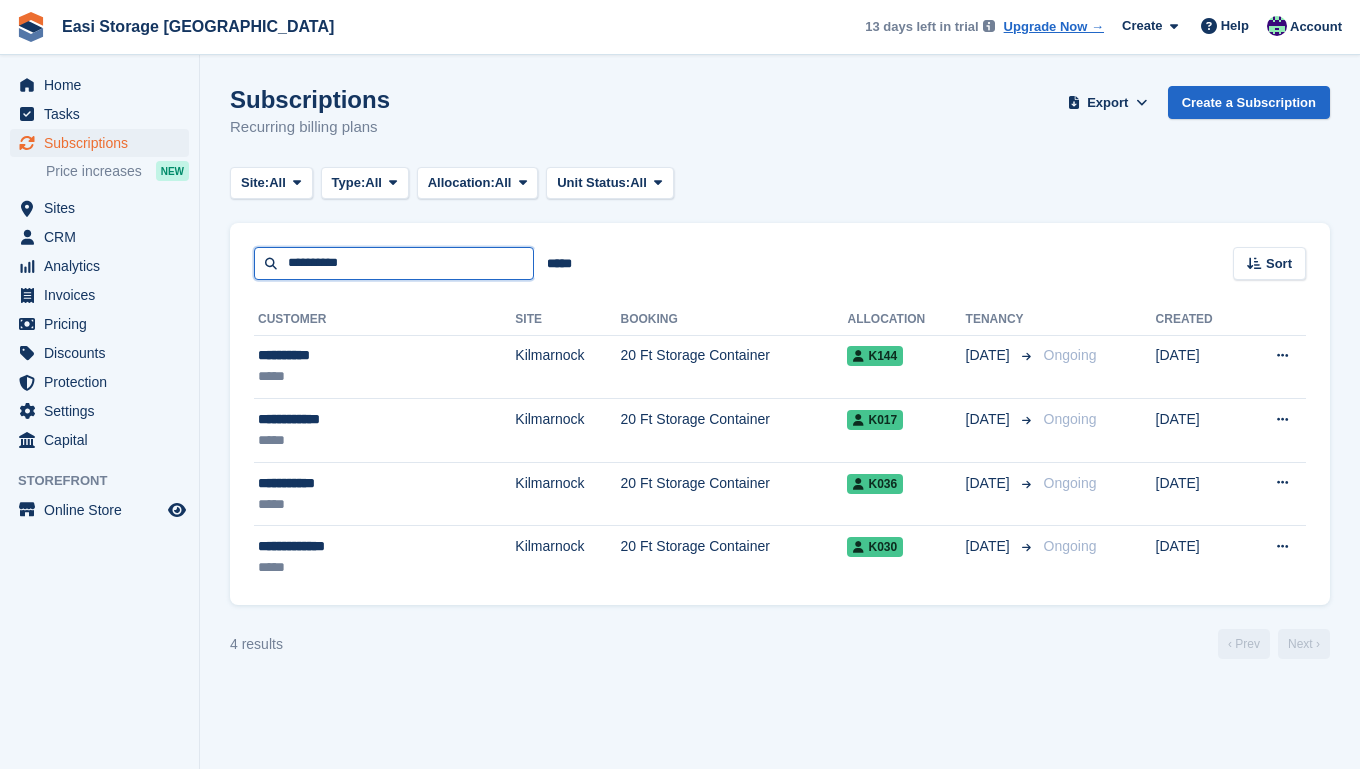 type on "**********" 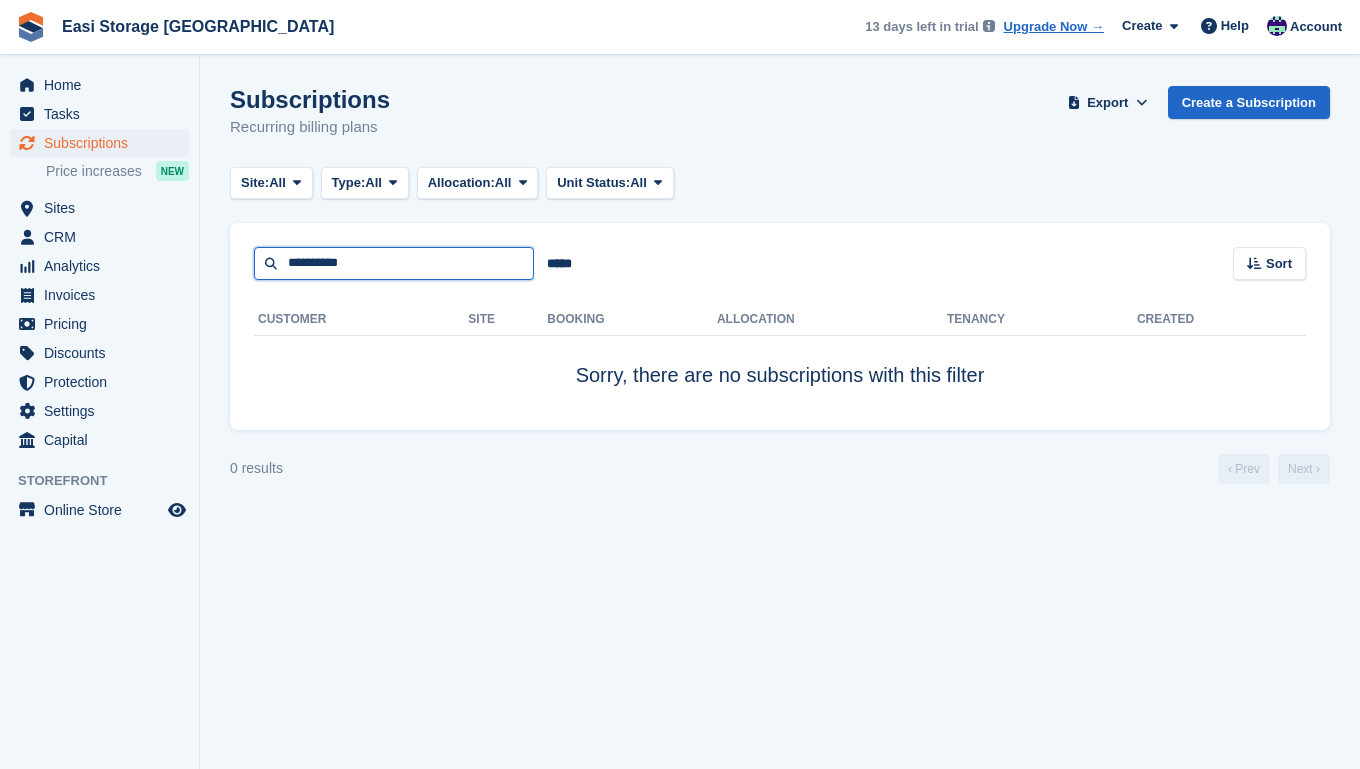 click on "**********" at bounding box center [394, 263] 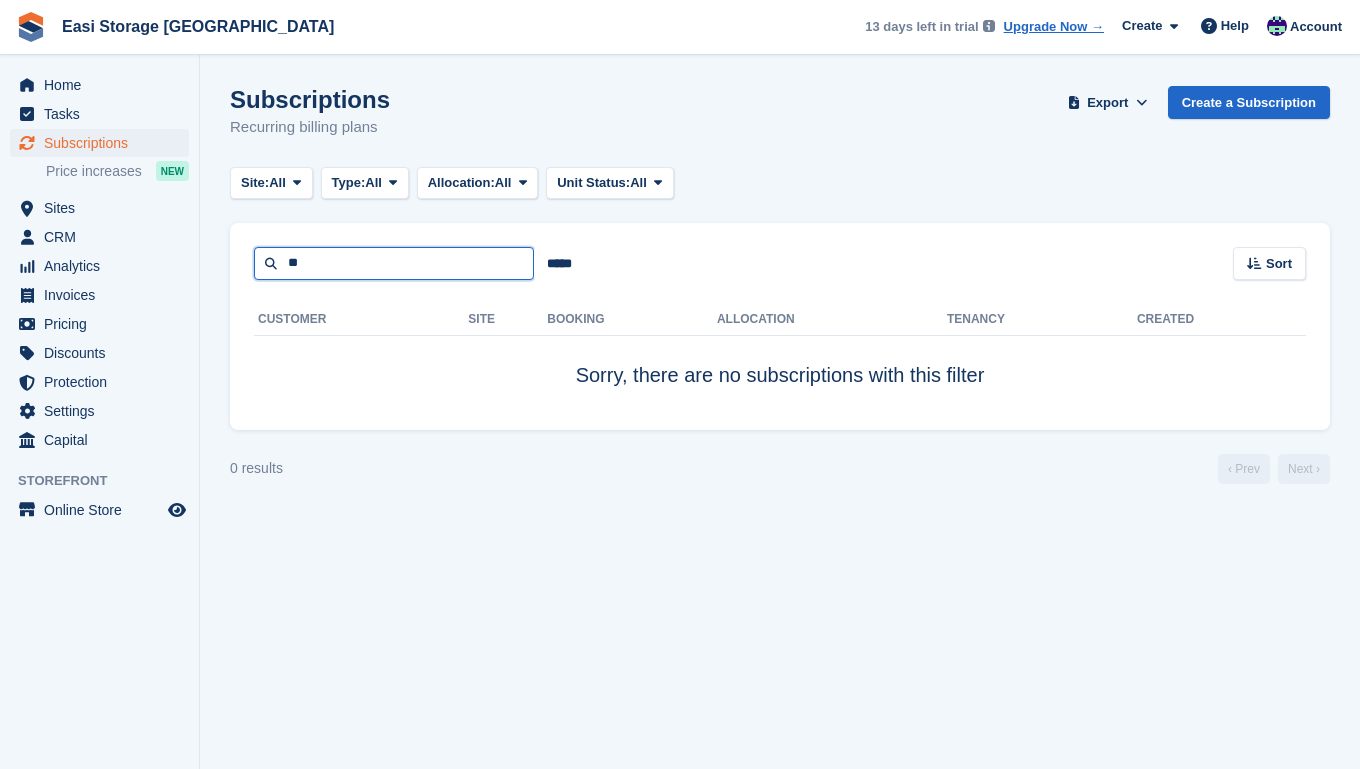 type on "*" 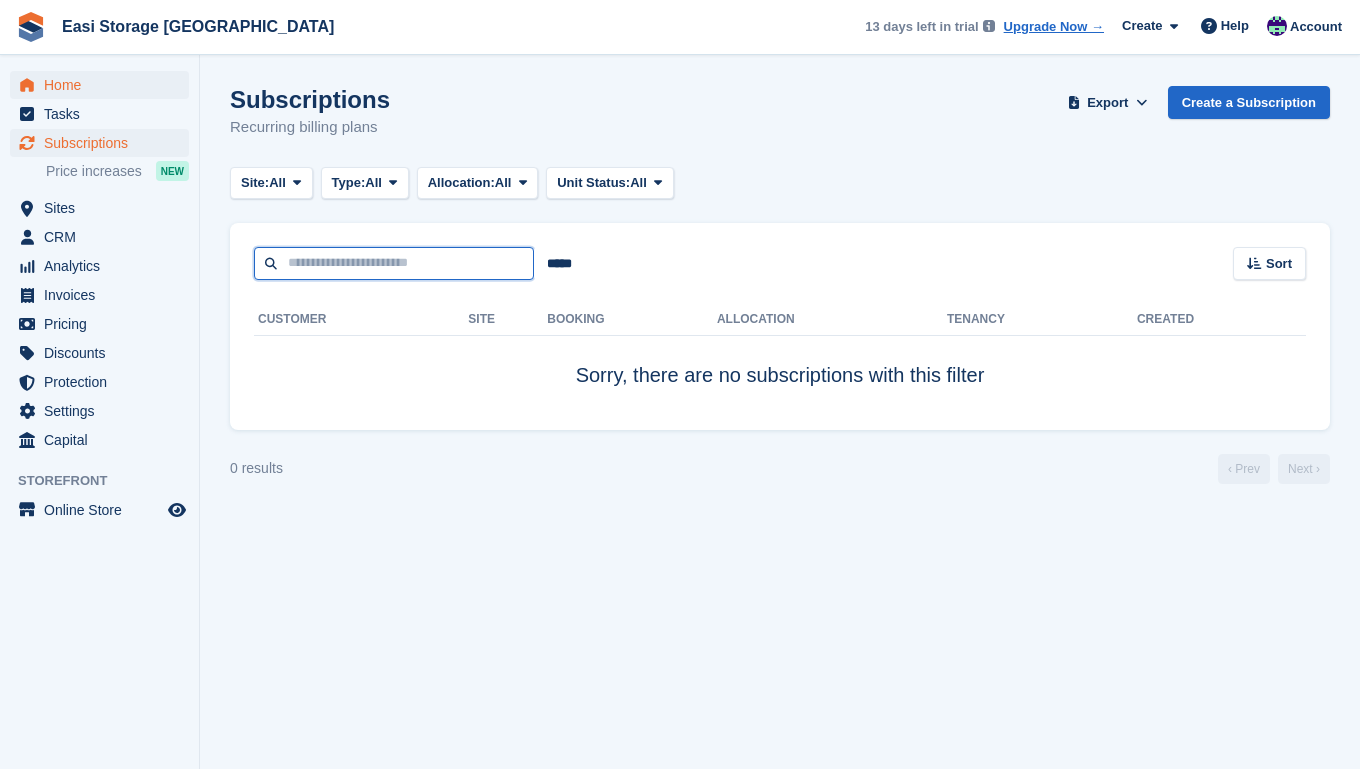 type 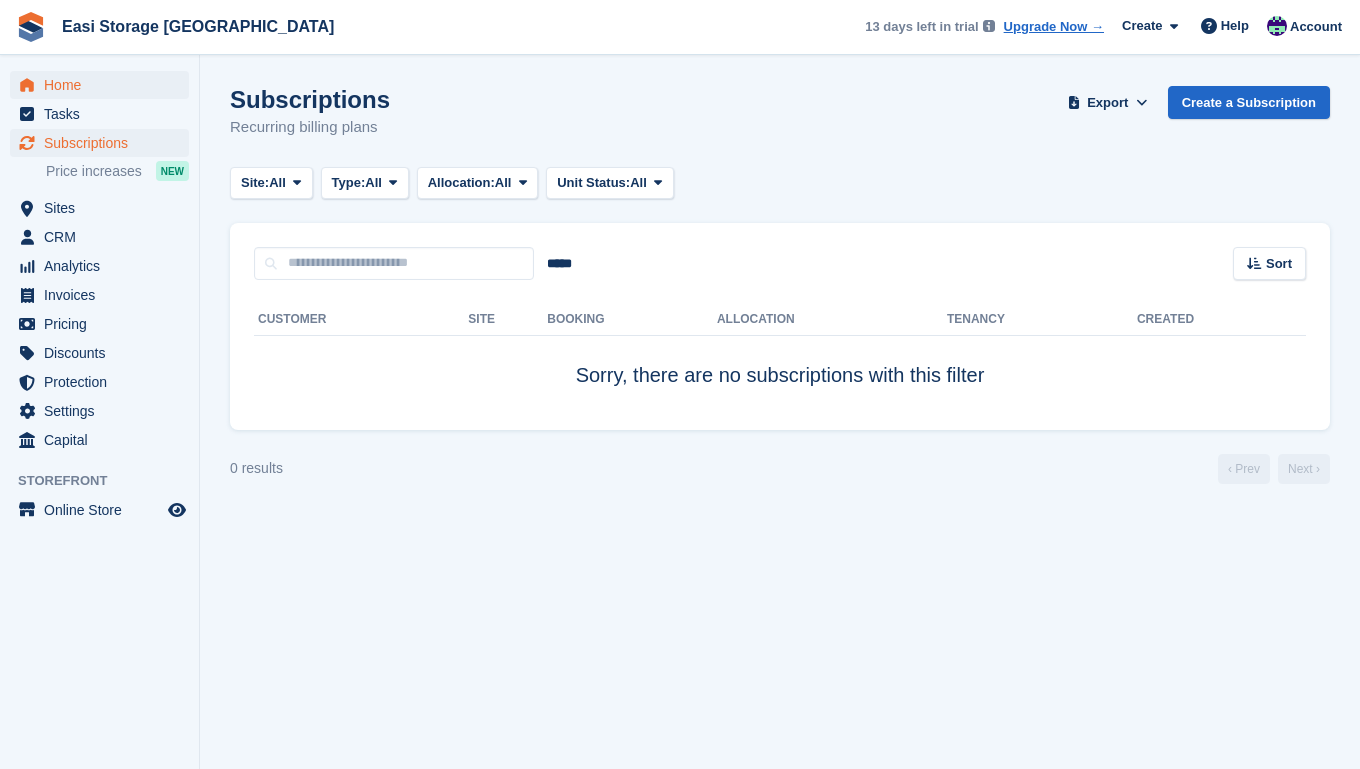 click on "Home" at bounding box center [104, 85] 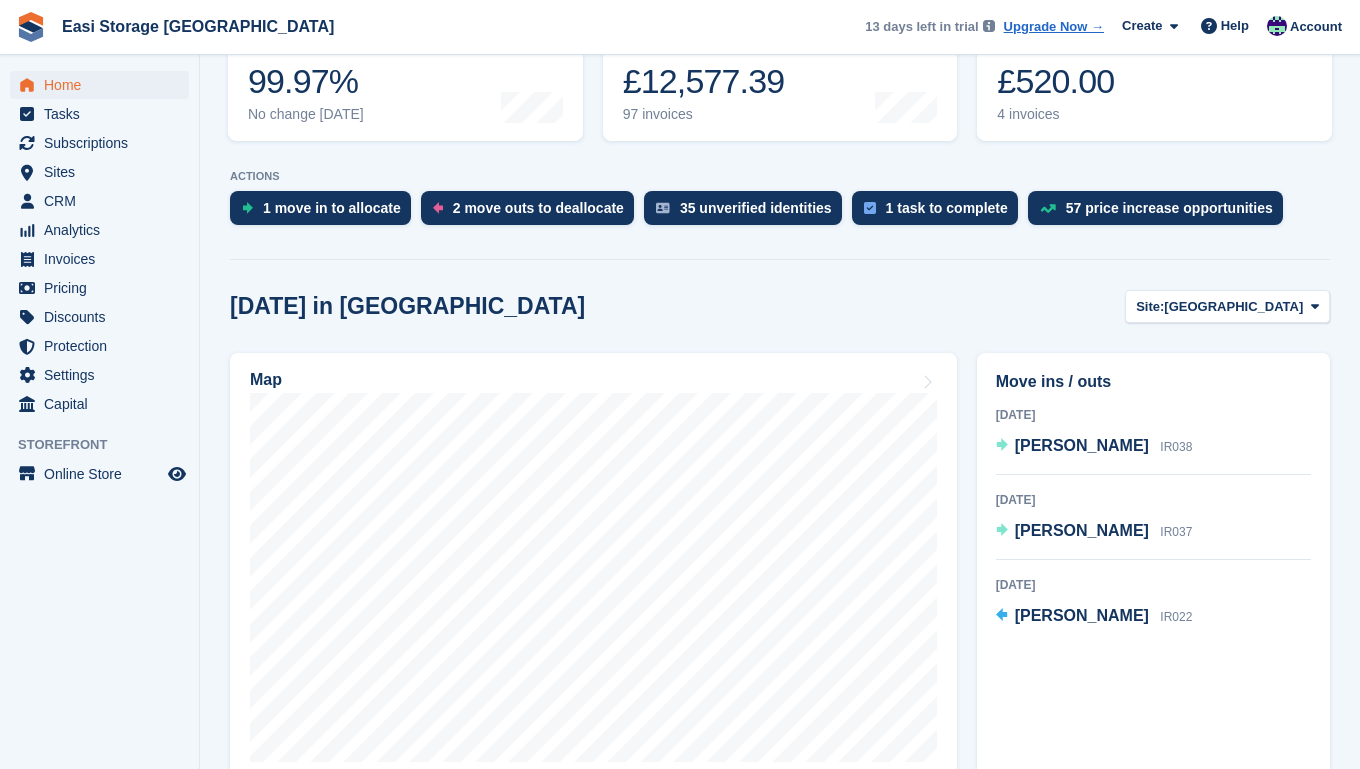 scroll, scrollTop: 332, scrollLeft: 0, axis: vertical 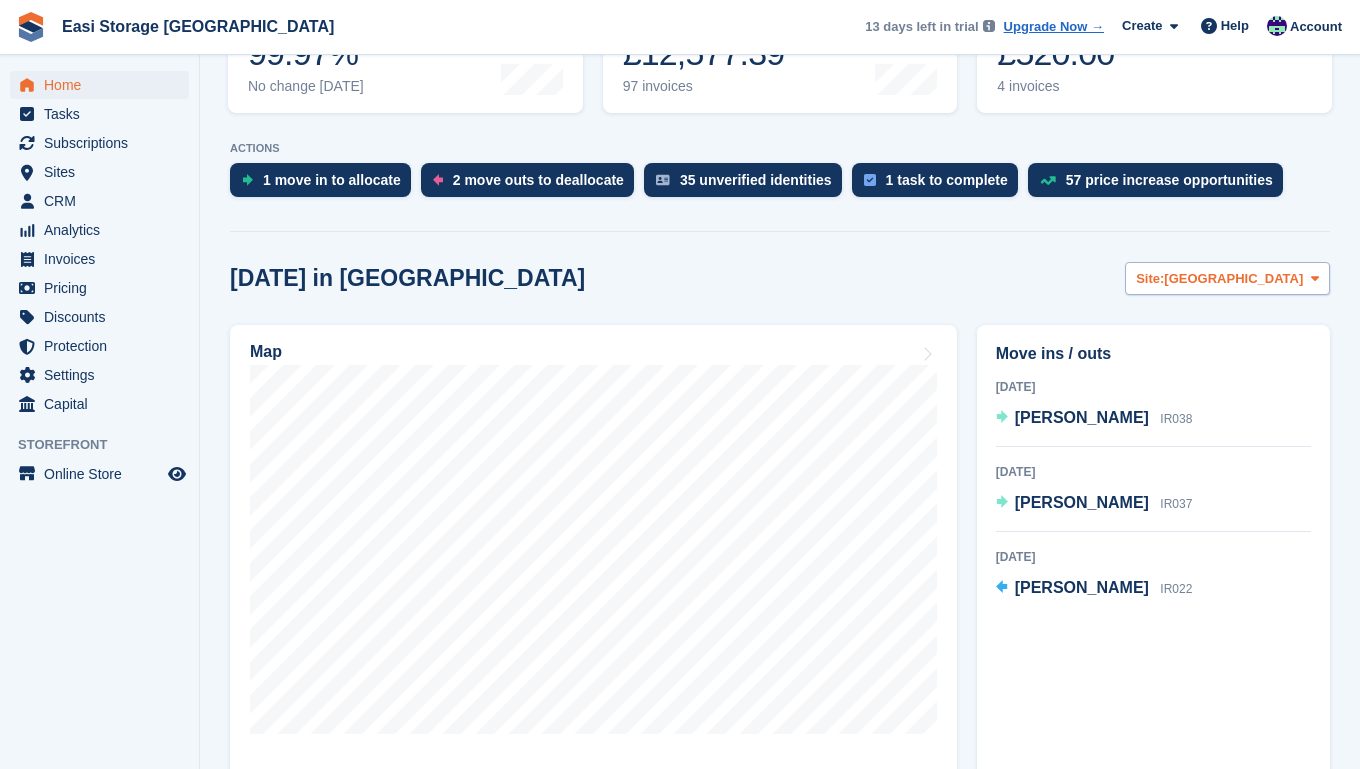 click at bounding box center (1315, 278) 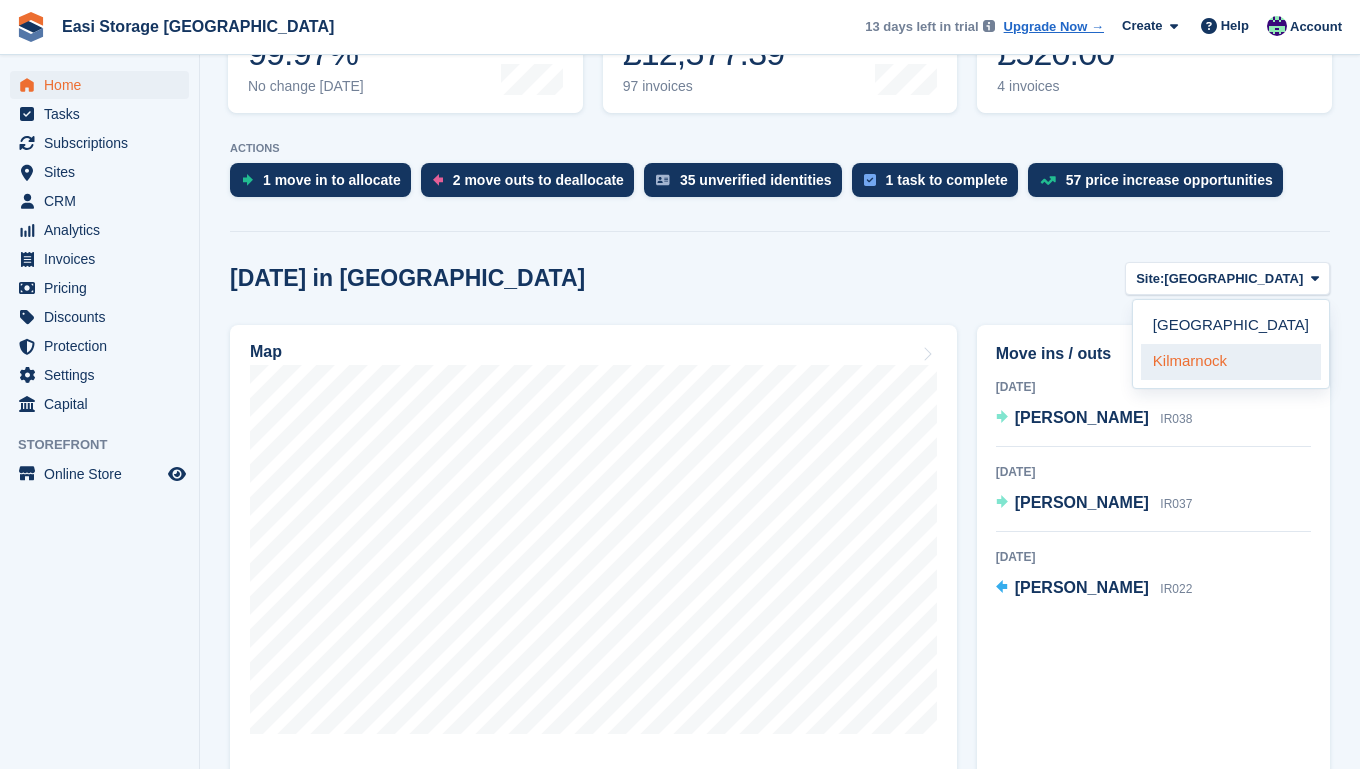 click on "Kilmarnock" at bounding box center [1231, 362] 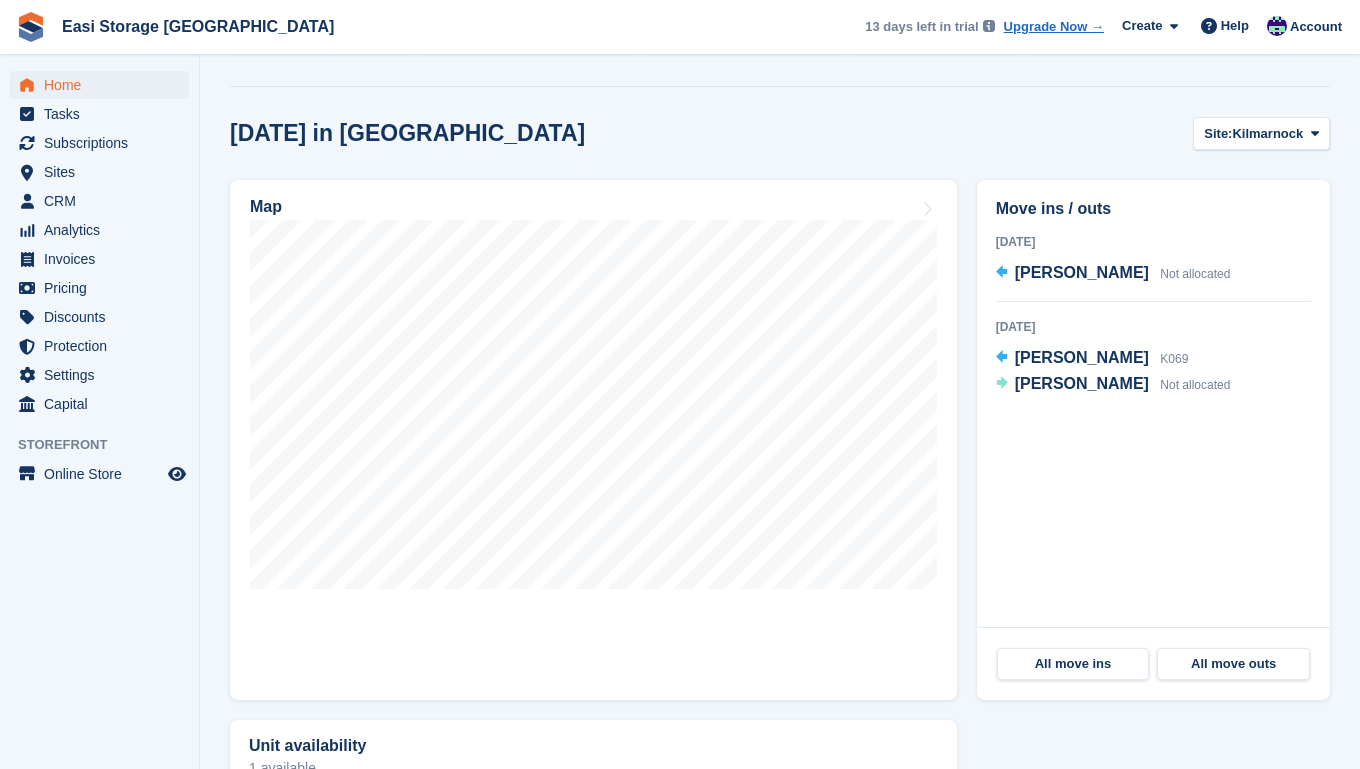 scroll, scrollTop: 479, scrollLeft: 0, axis: vertical 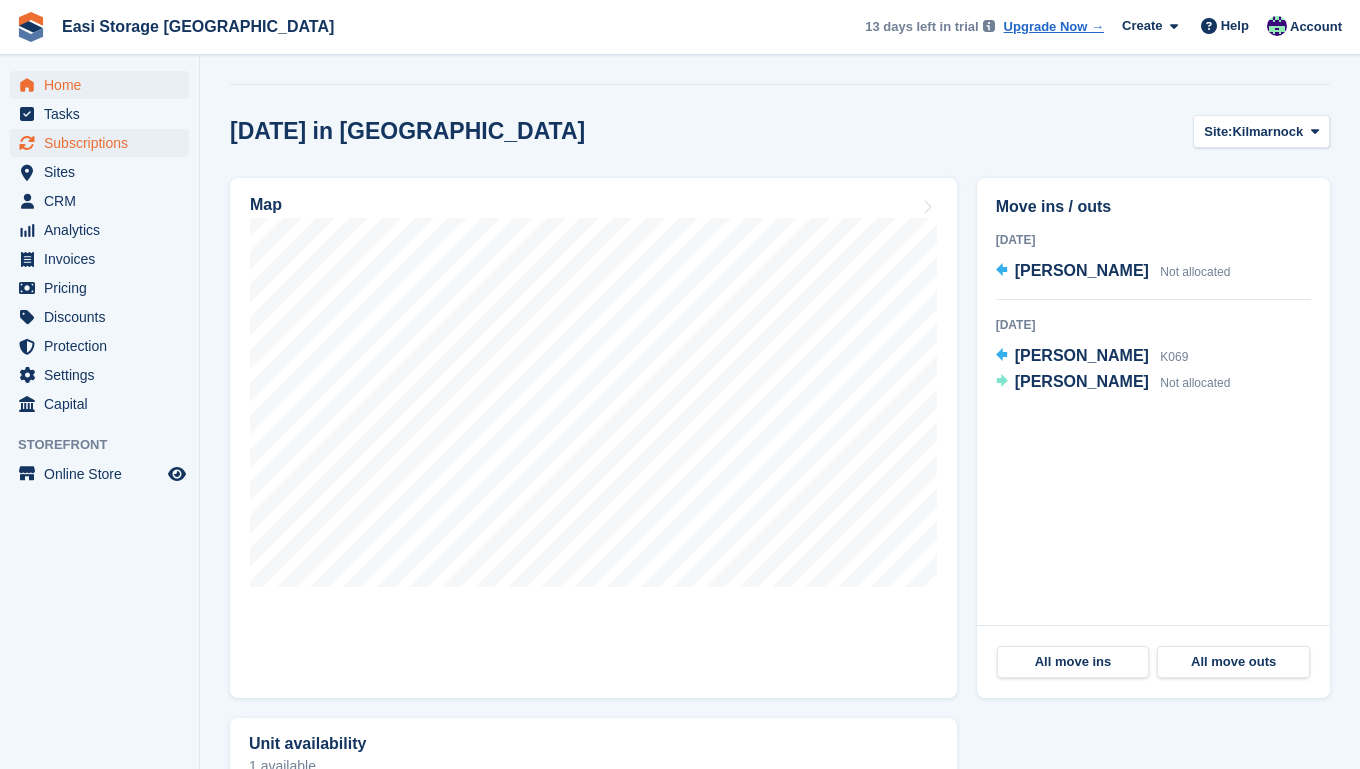 click on "Subscriptions" at bounding box center (104, 143) 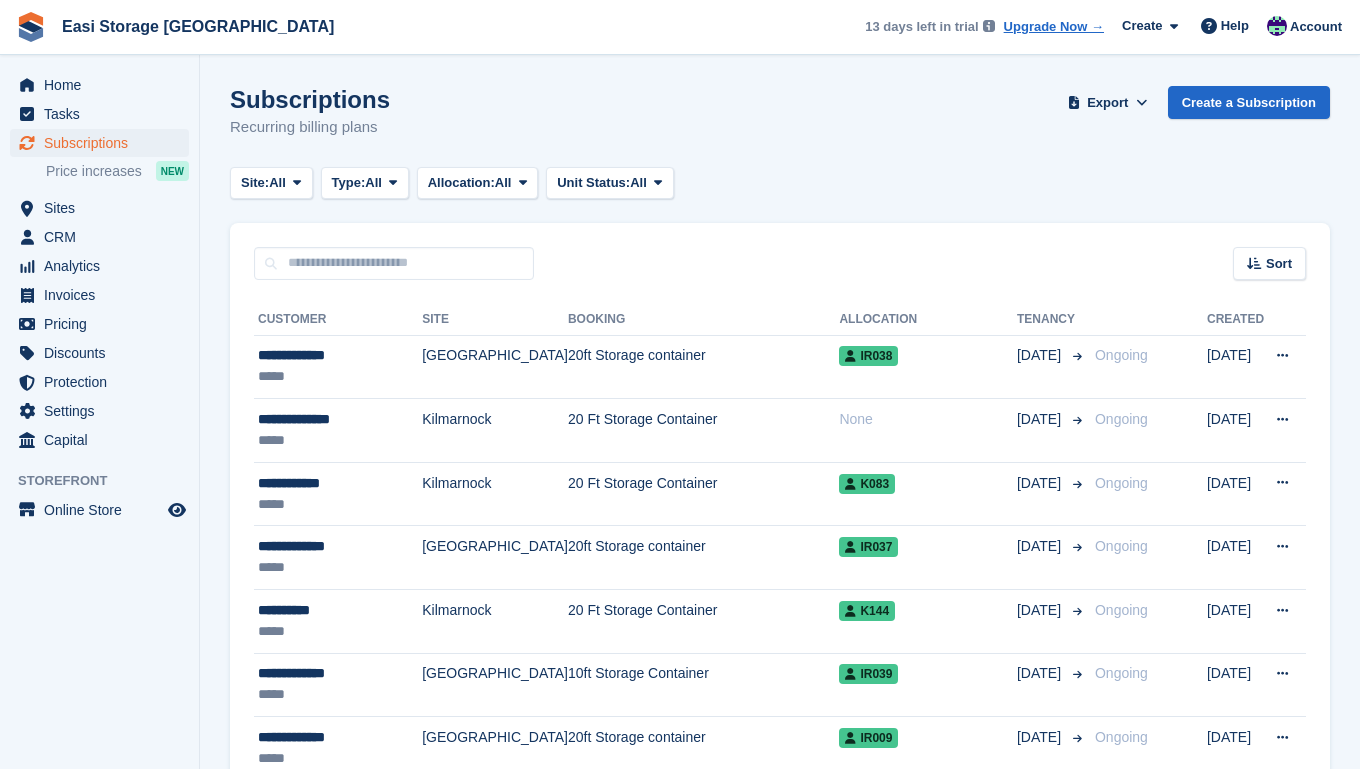 scroll, scrollTop: 0, scrollLeft: 0, axis: both 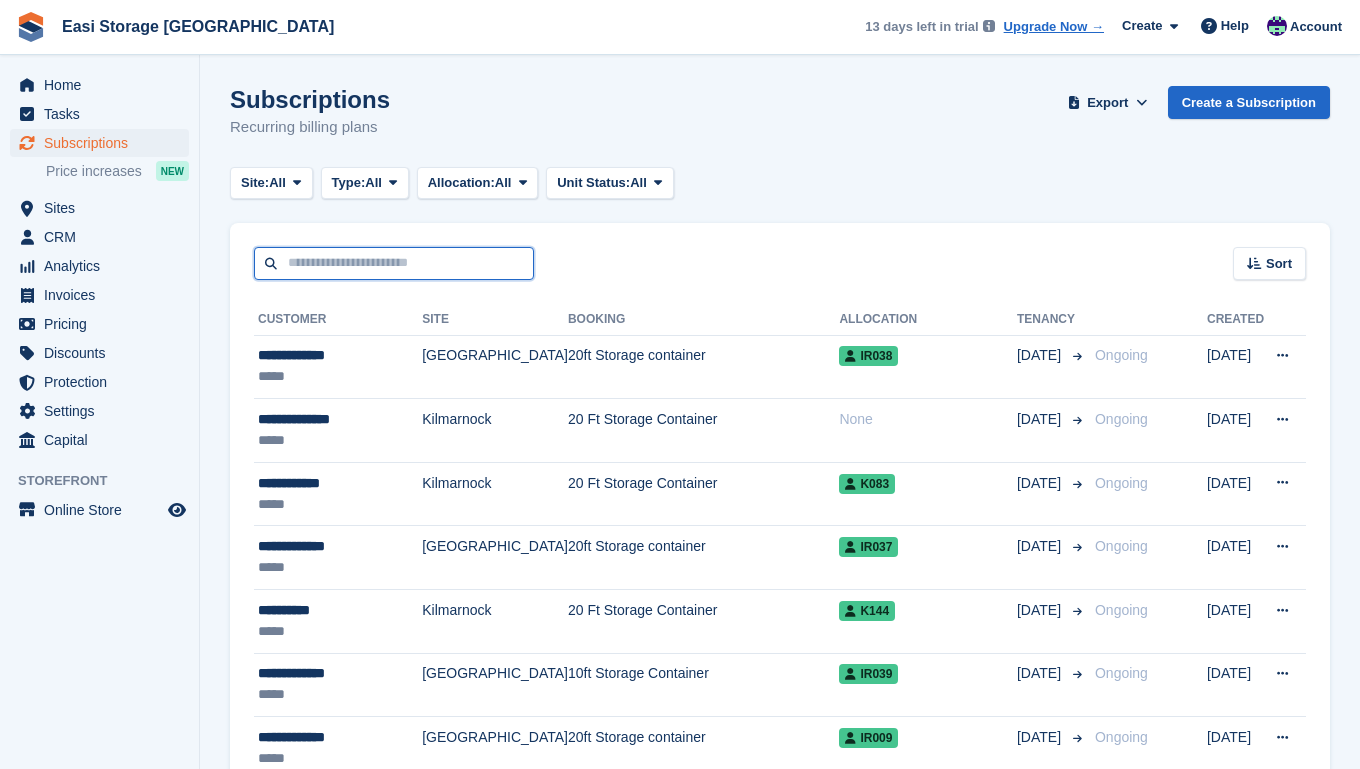 click at bounding box center [394, 263] 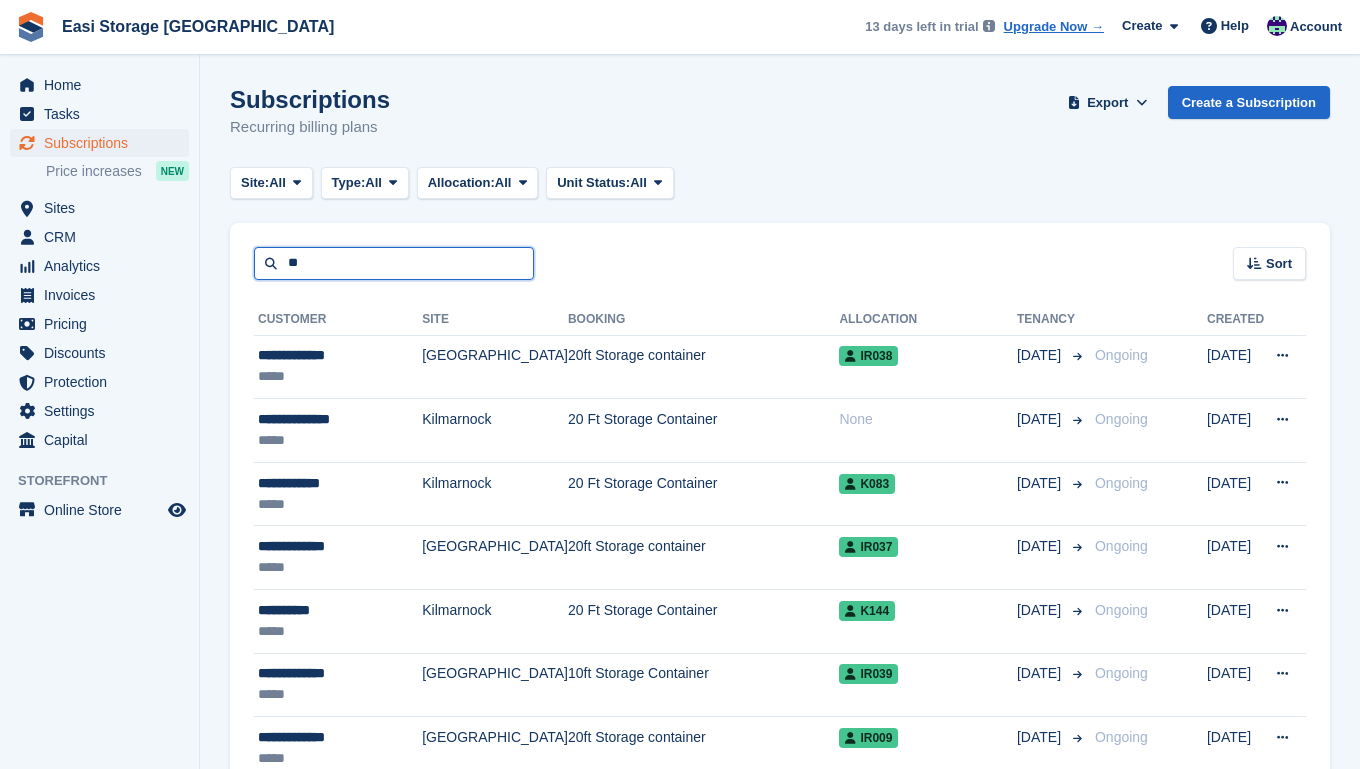 type on "*" 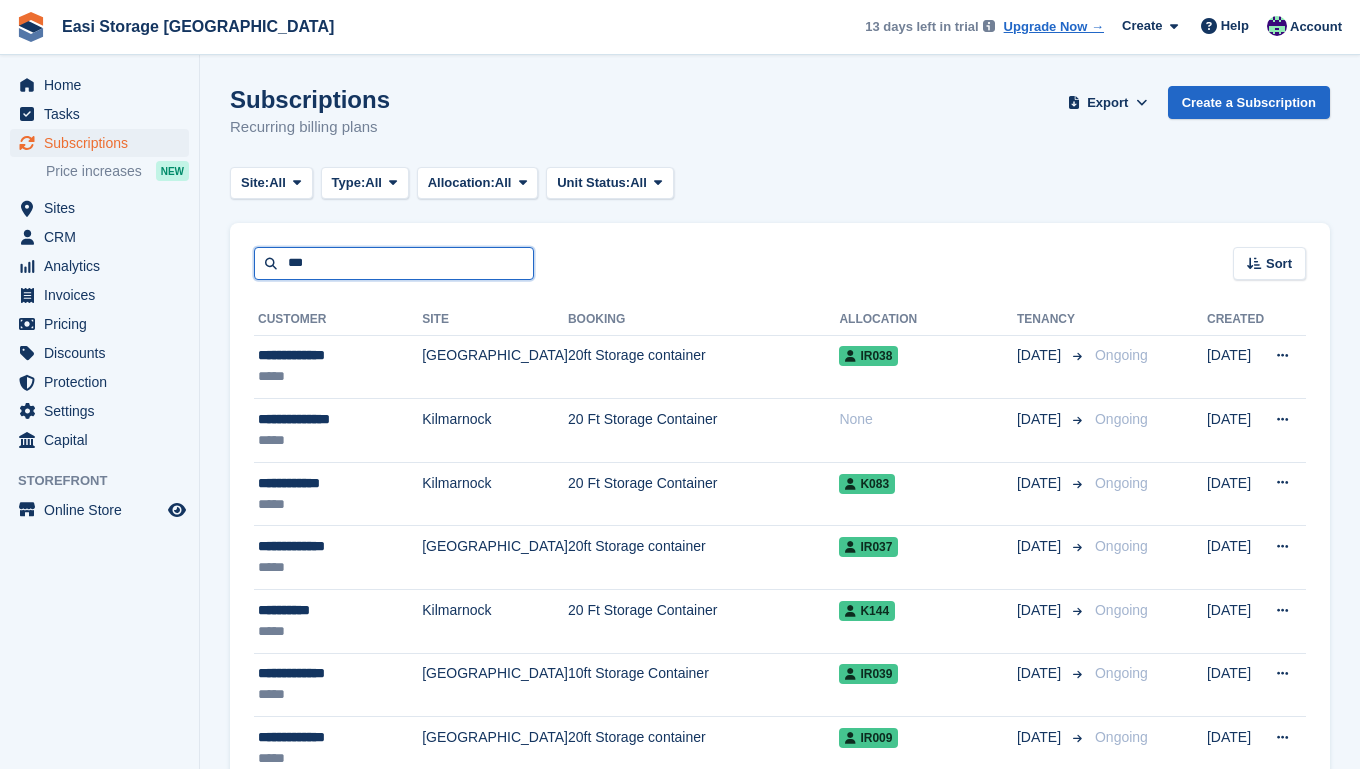 type on "***" 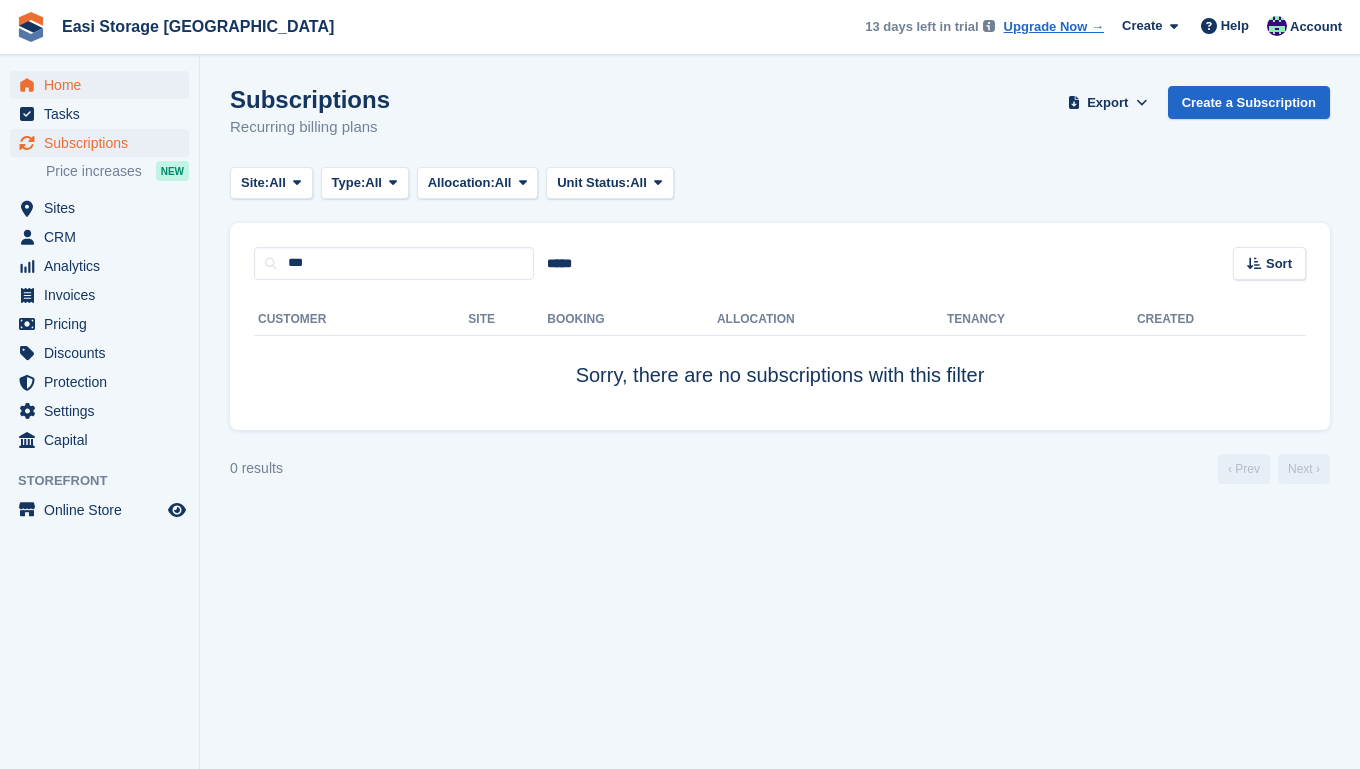 click on "Home" at bounding box center [104, 85] 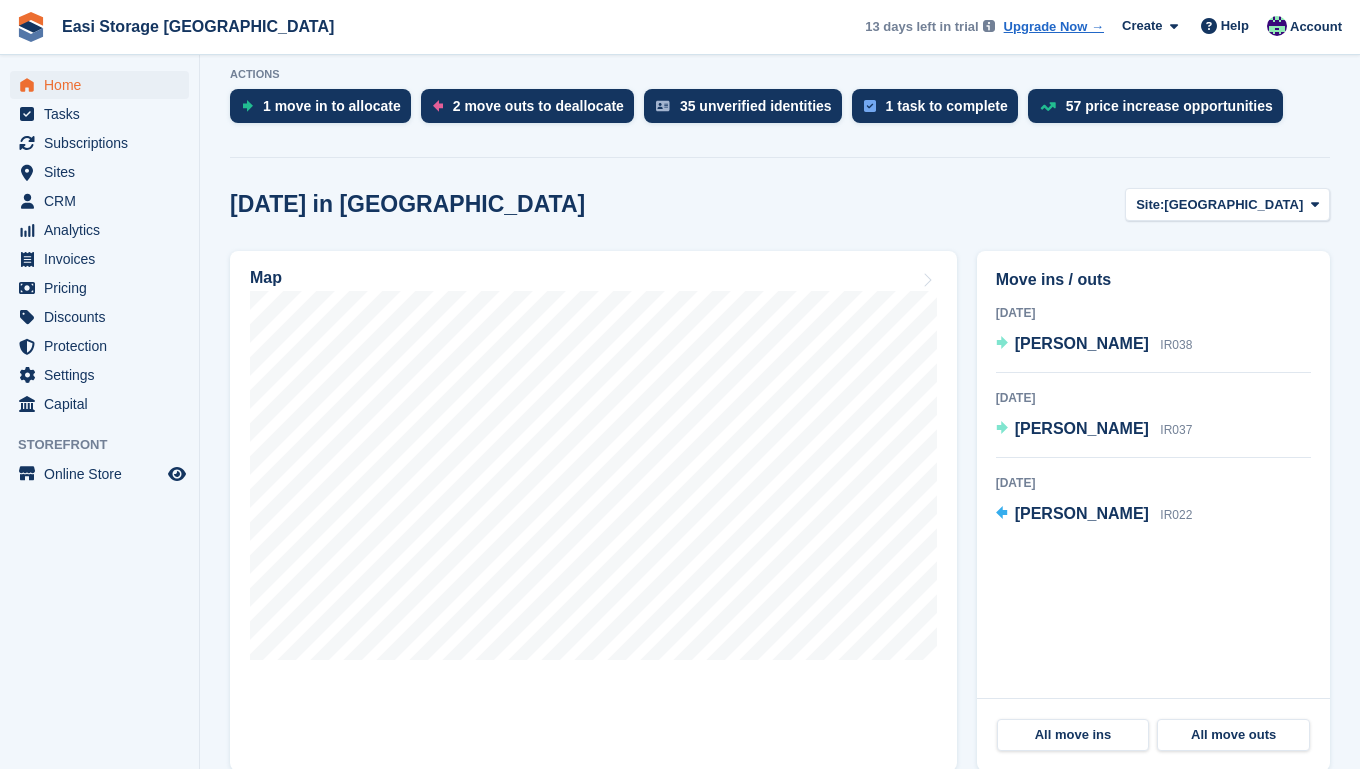 scroll, scrollTop: 408, scrollLeft: 0, axis: vertical 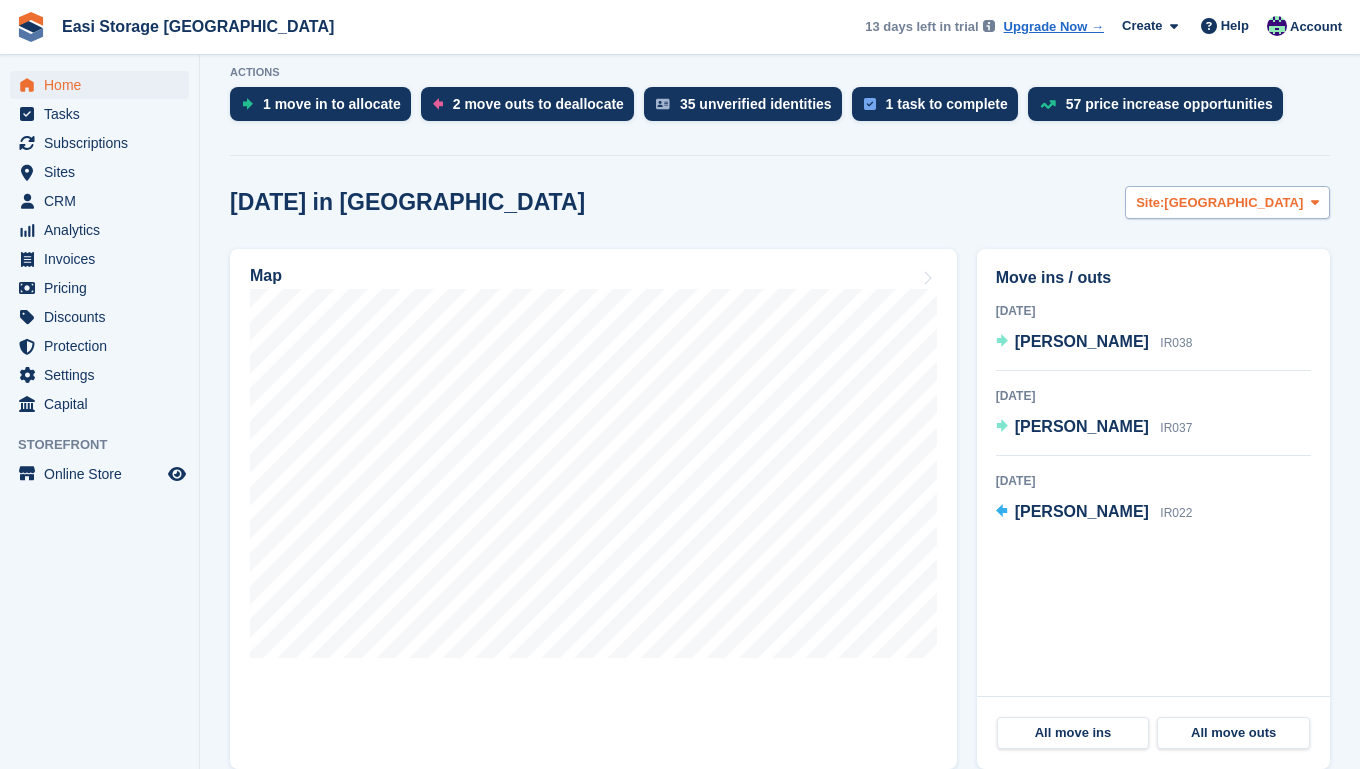 click at bounding box center (1315, 202) 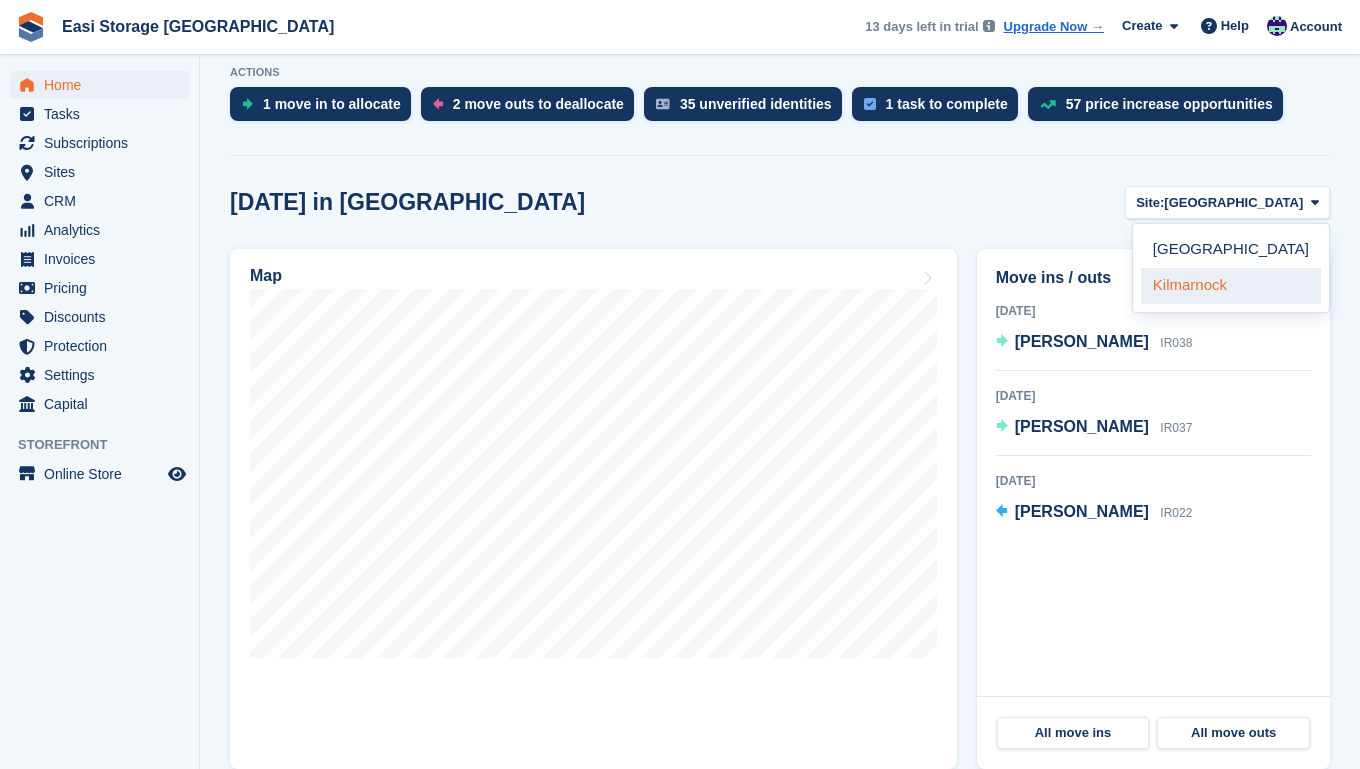 click on "Kilmarnock" at bounding box center [1231, 286] 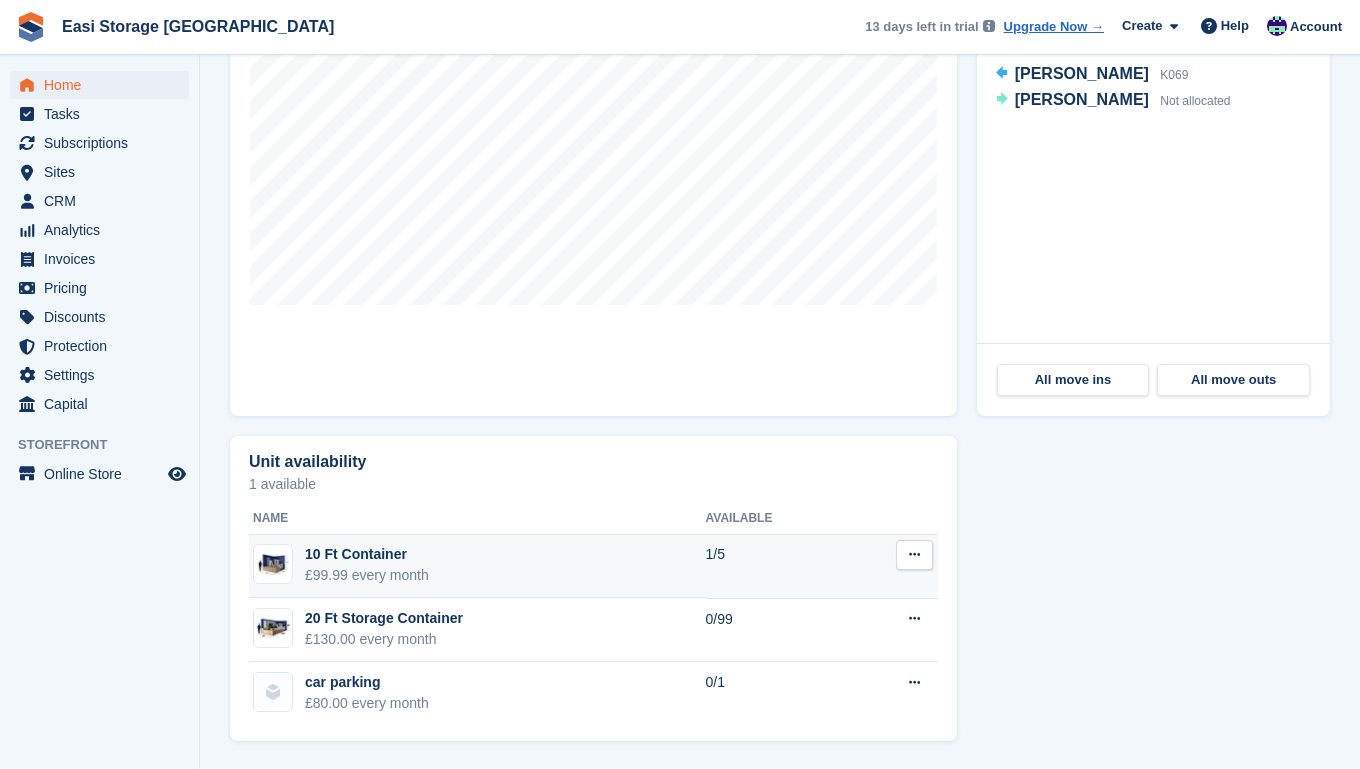 scroll, scrollTop: 763, scrollLeft: 0, axis: vertical 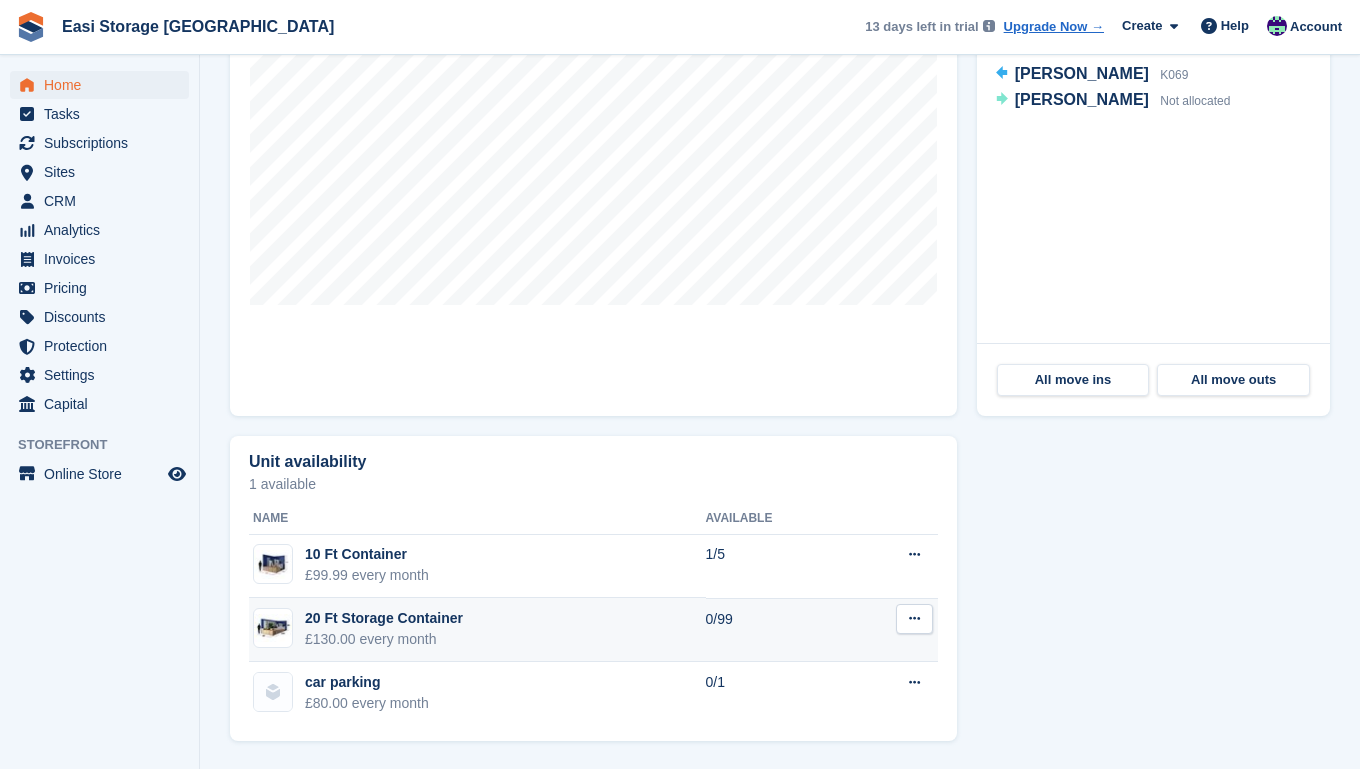 click on "20 Ft  Storage Container
£130.00 every month" at bounding box center [477, 630] 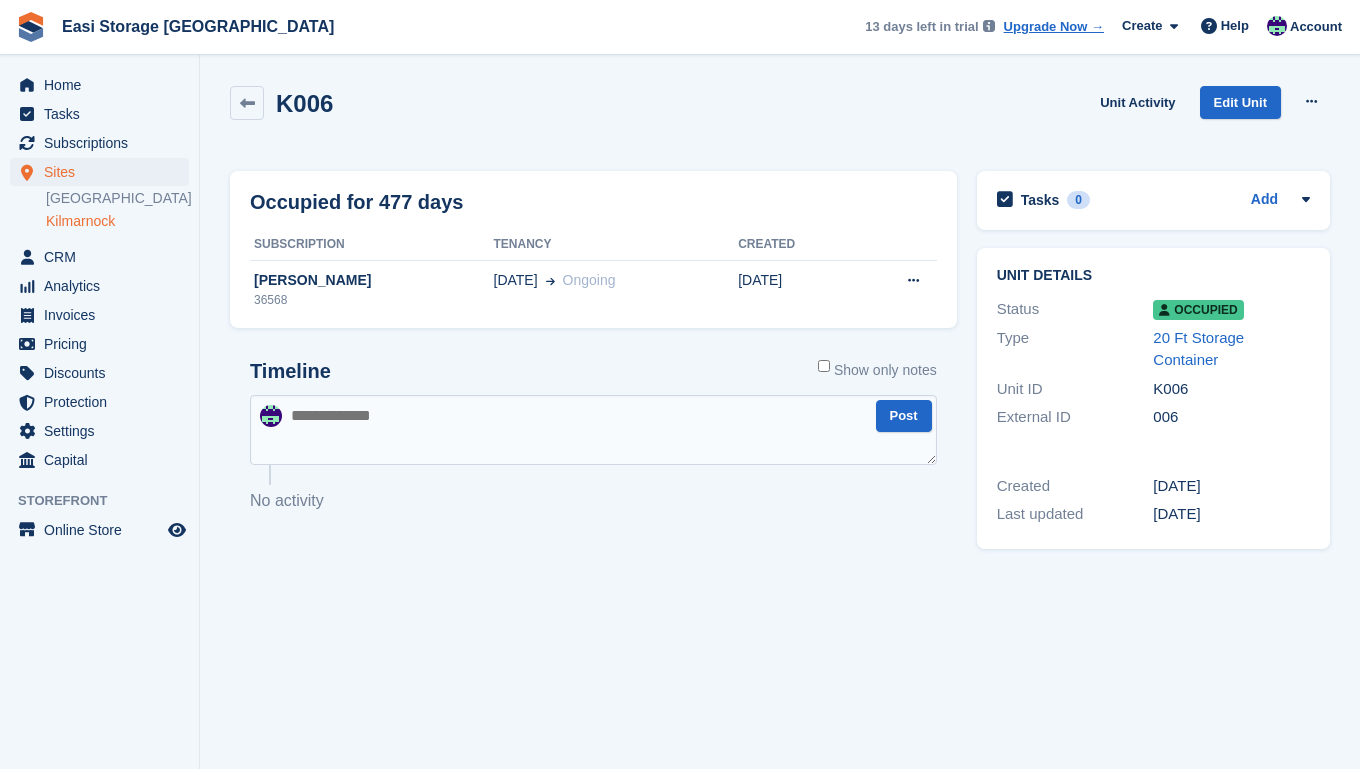 scroll, scrollTop: 0, scrollLeft: 0, axis: both 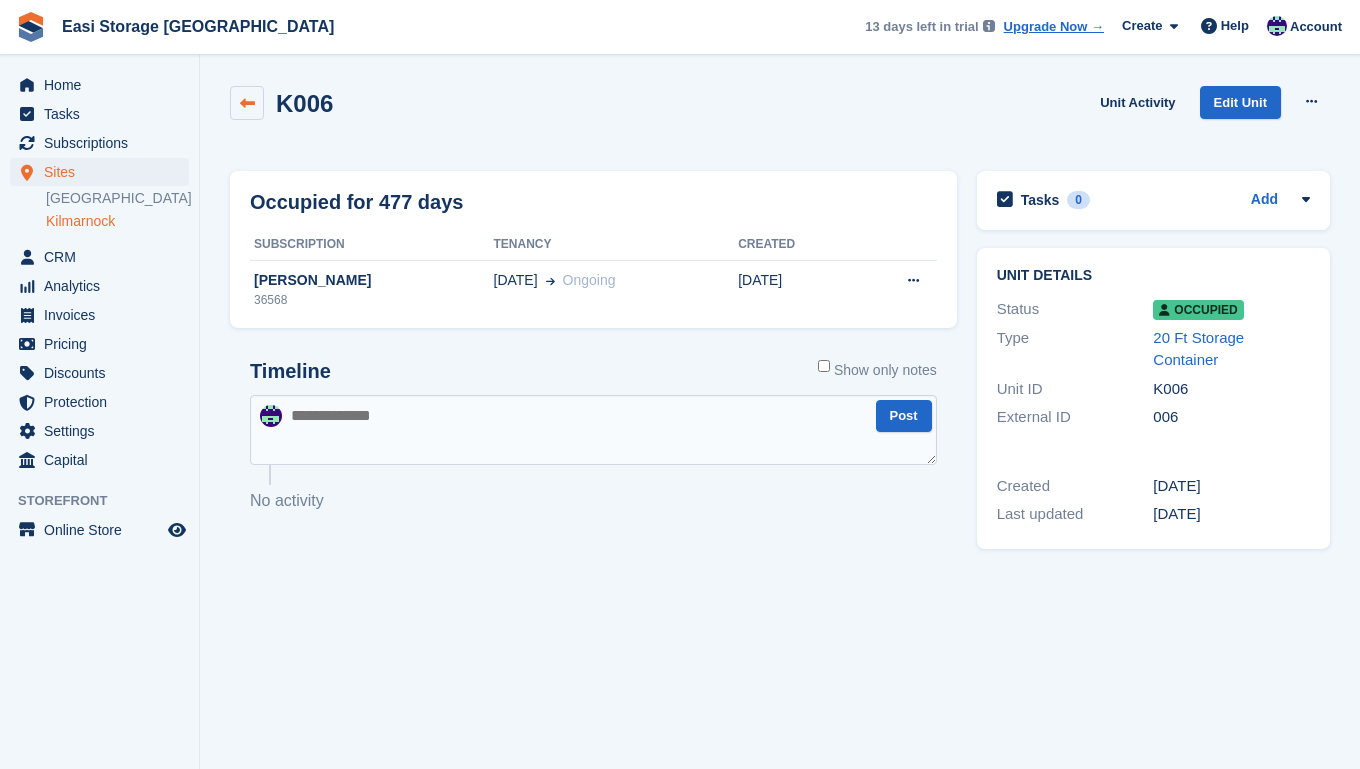 click at bounding box center [247, 103] 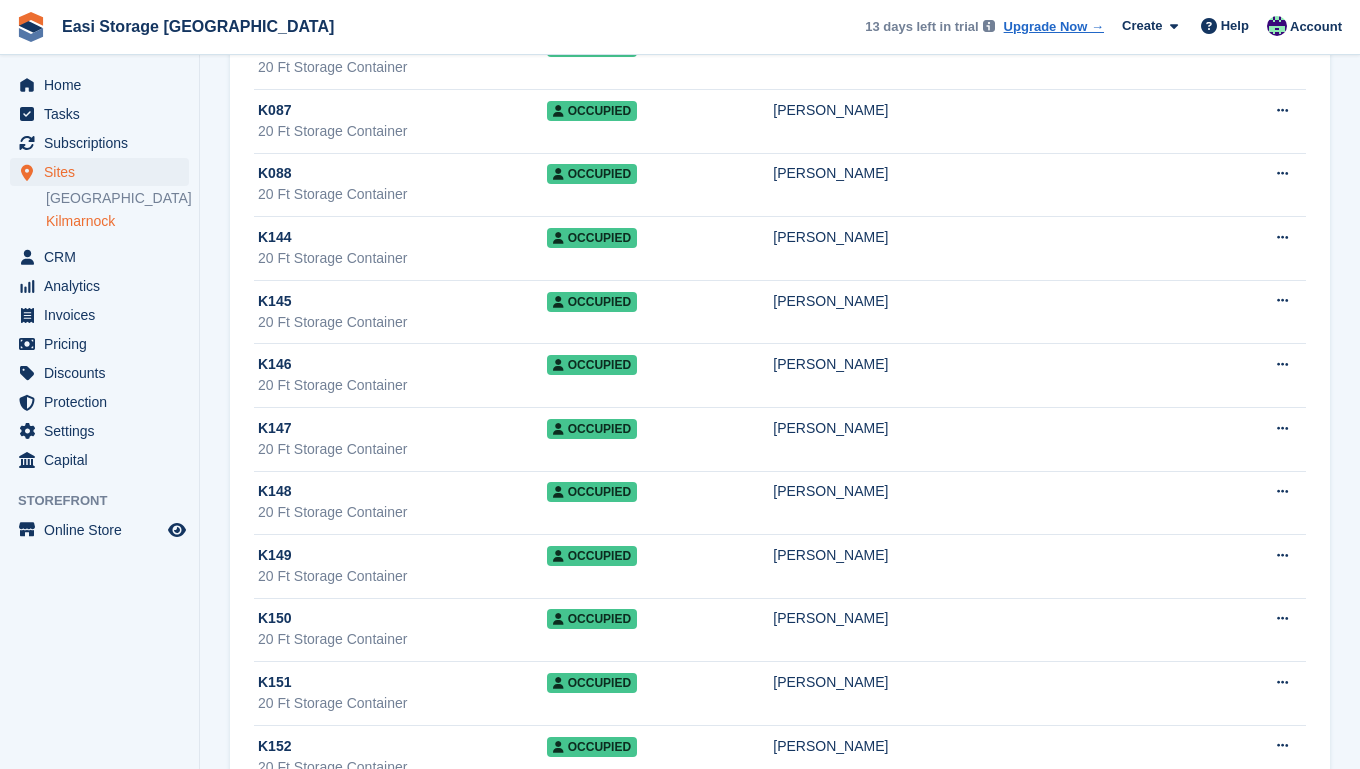 scroll, scrollTop: 5773, scrollLeft: 0, axis: vertical 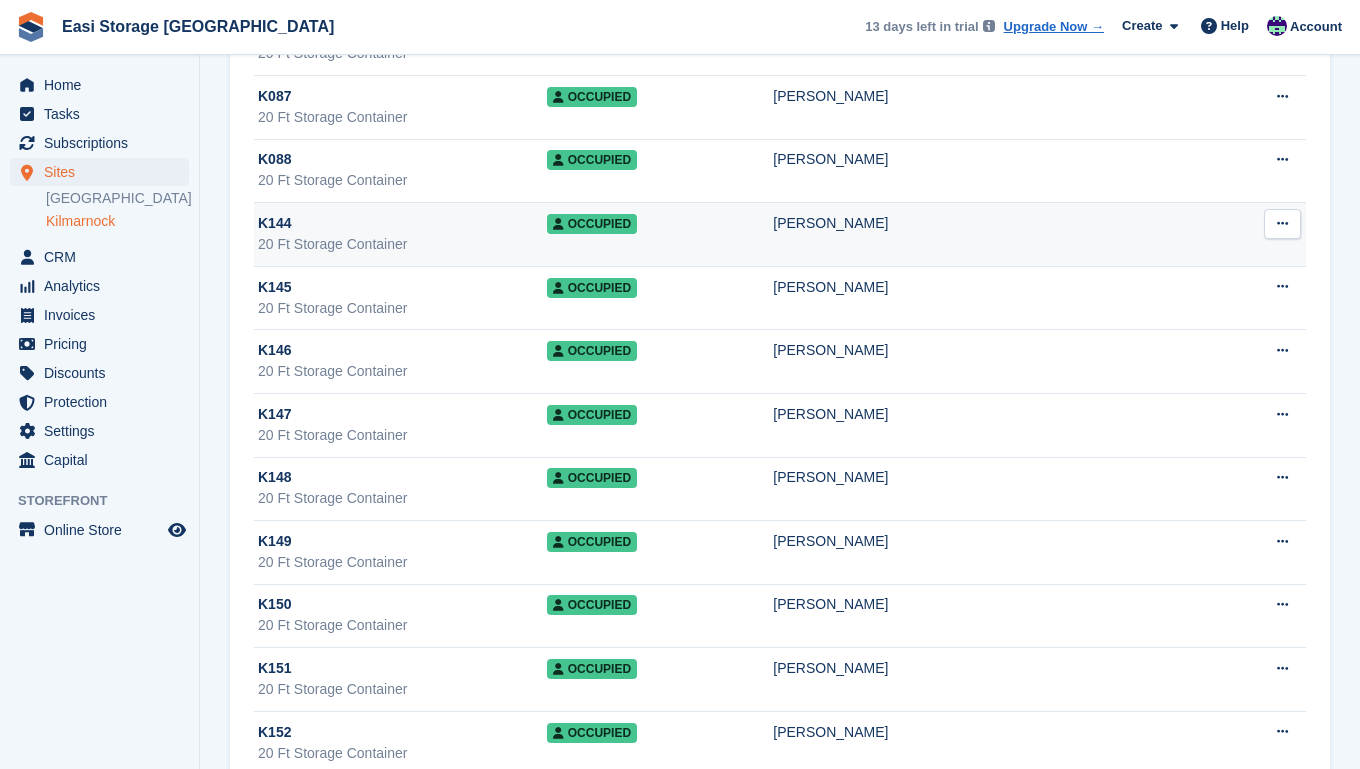 click on "K144" at bounding box center [402, 223] 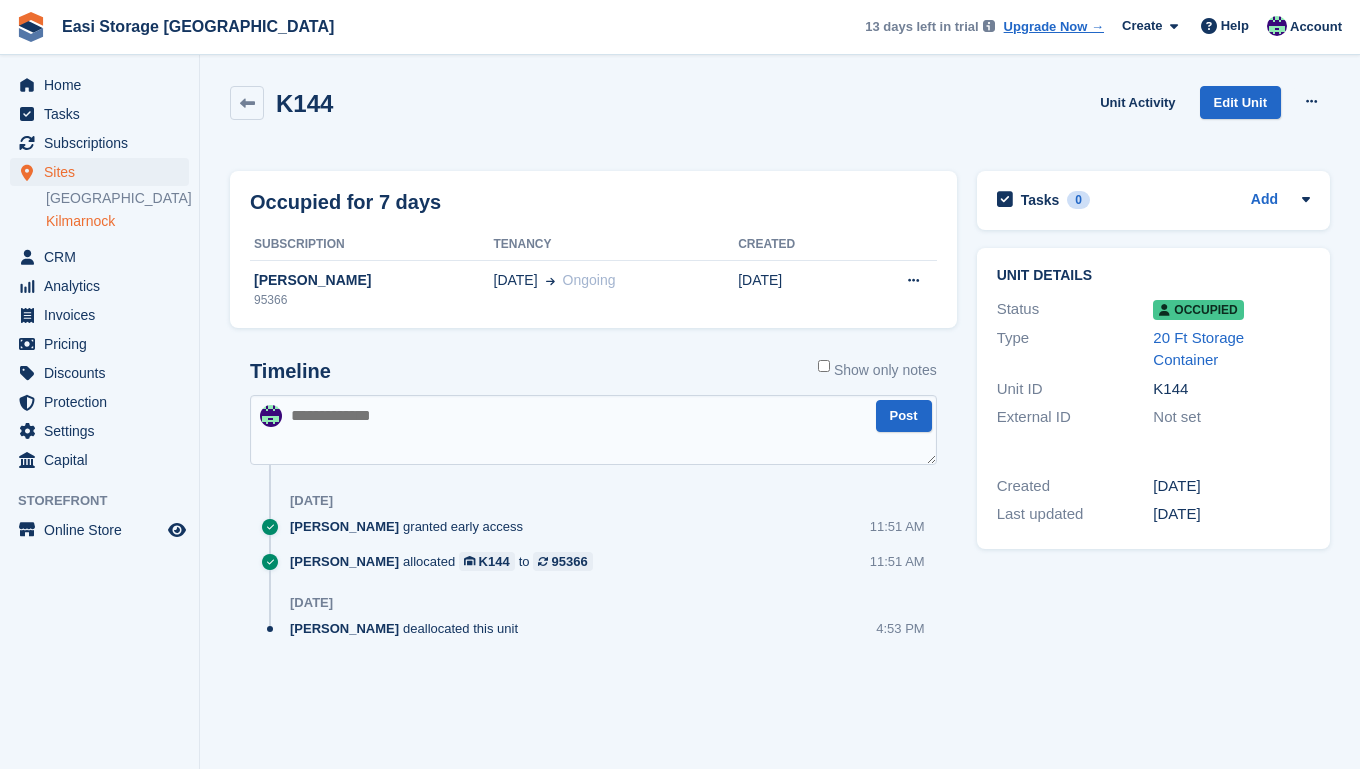 scroll, scrollTop: 0, scrollLeft: 0, axis: both 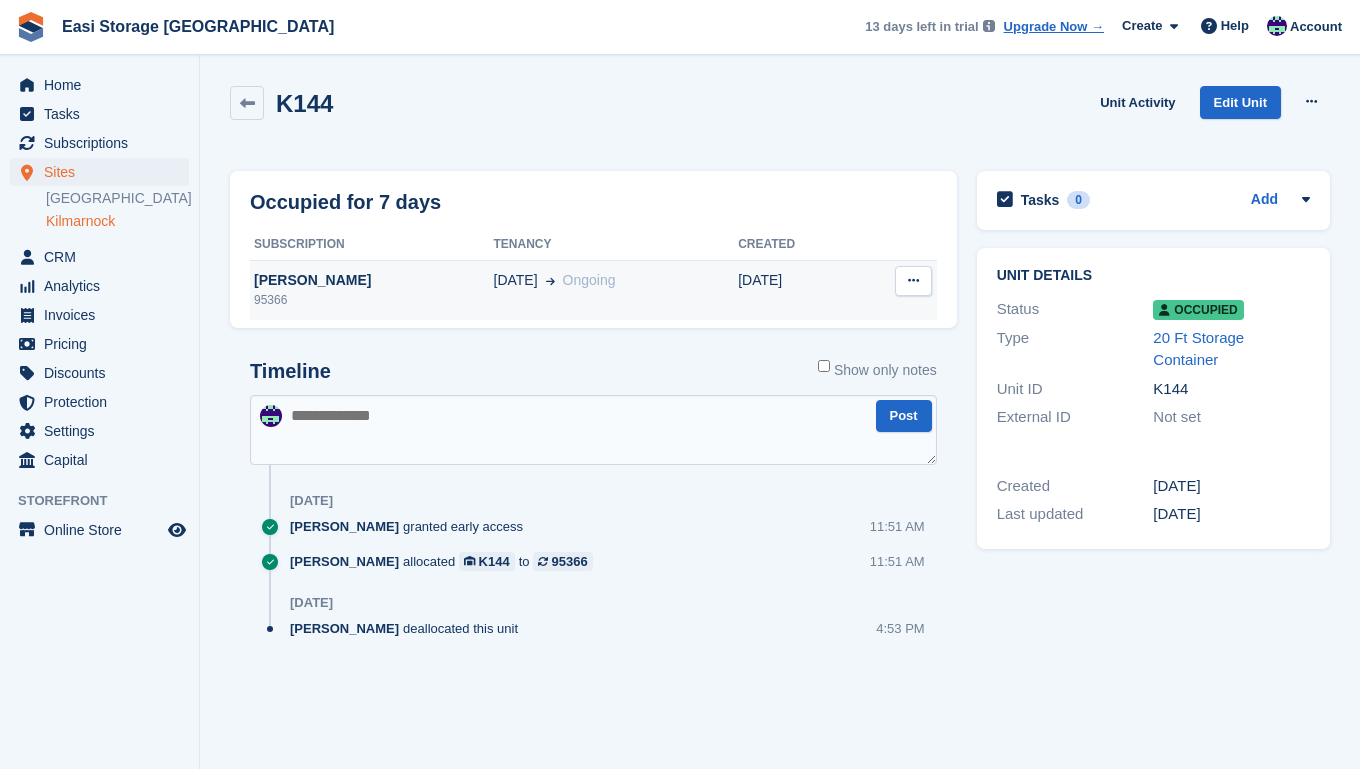 click on "16 Jul
Ongoing" at bounding box center (616, 290) 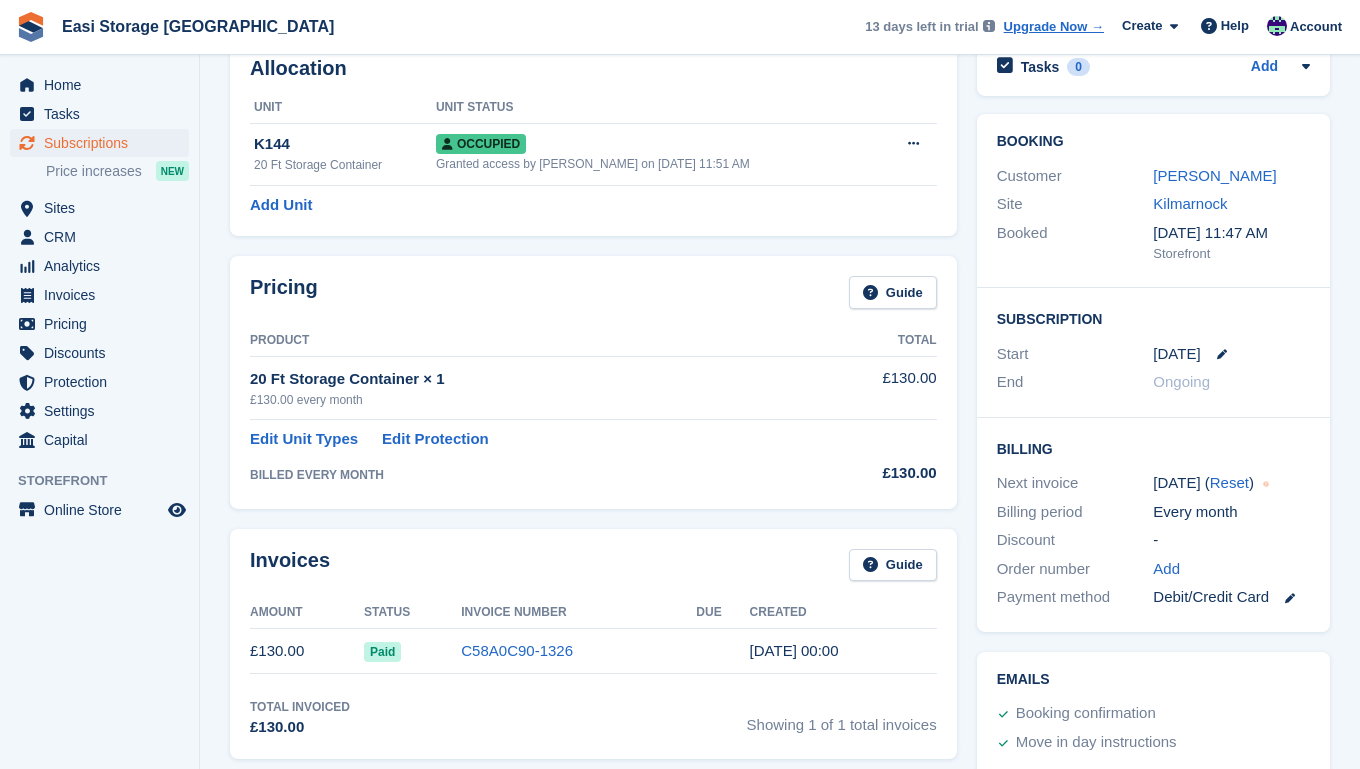 scroll, scrollTop: 108, scrollLeft: 0, axis: vertical 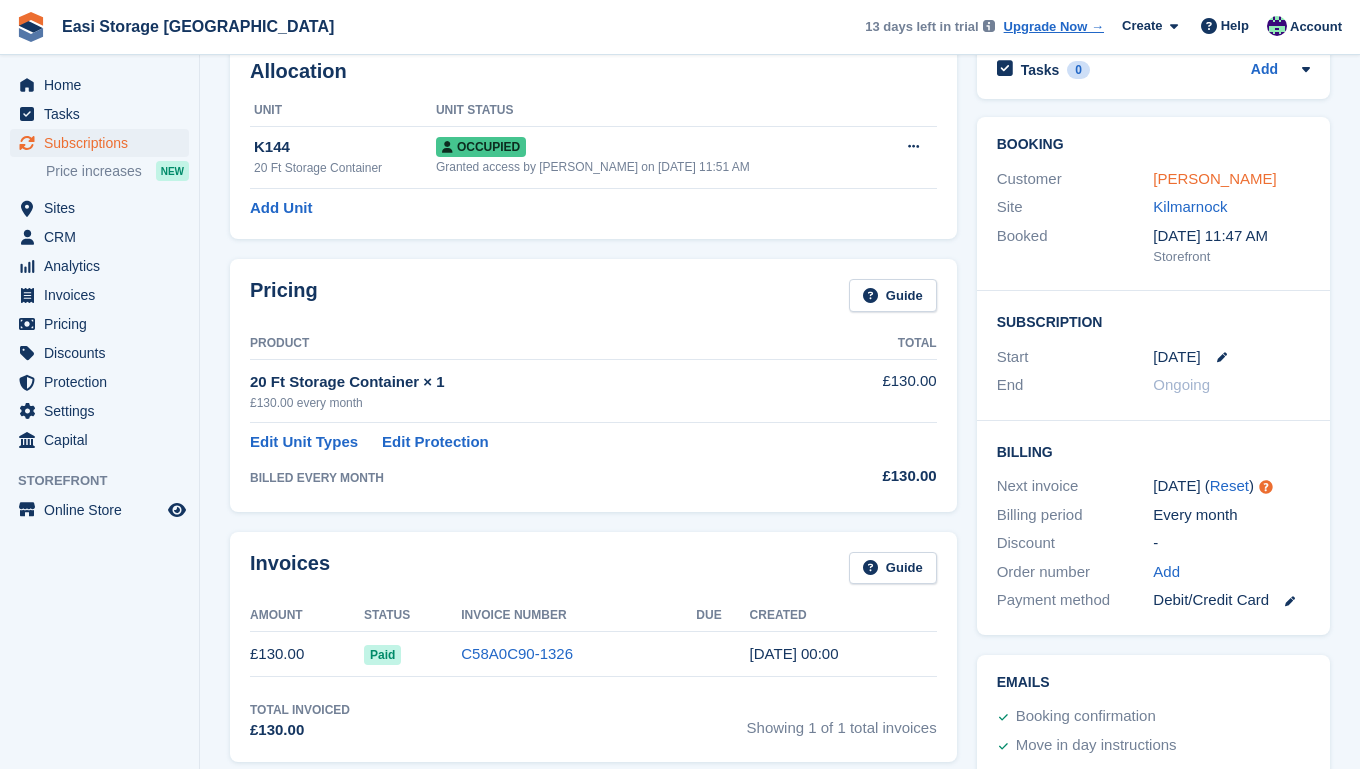 click on "[PERSON_NAME]" at bounding box center (1214, 178) 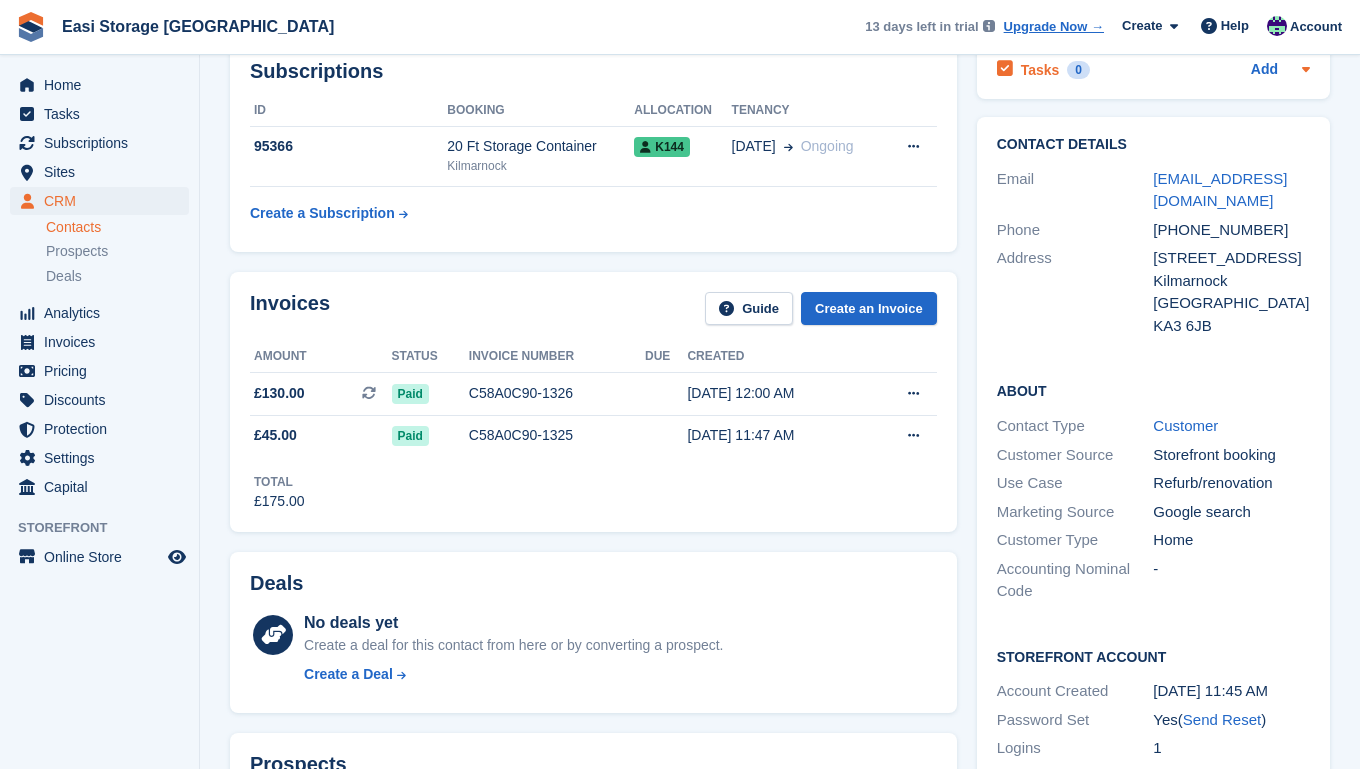 scroll, scrollTop: 0, scrollLeft: 0, axis: both 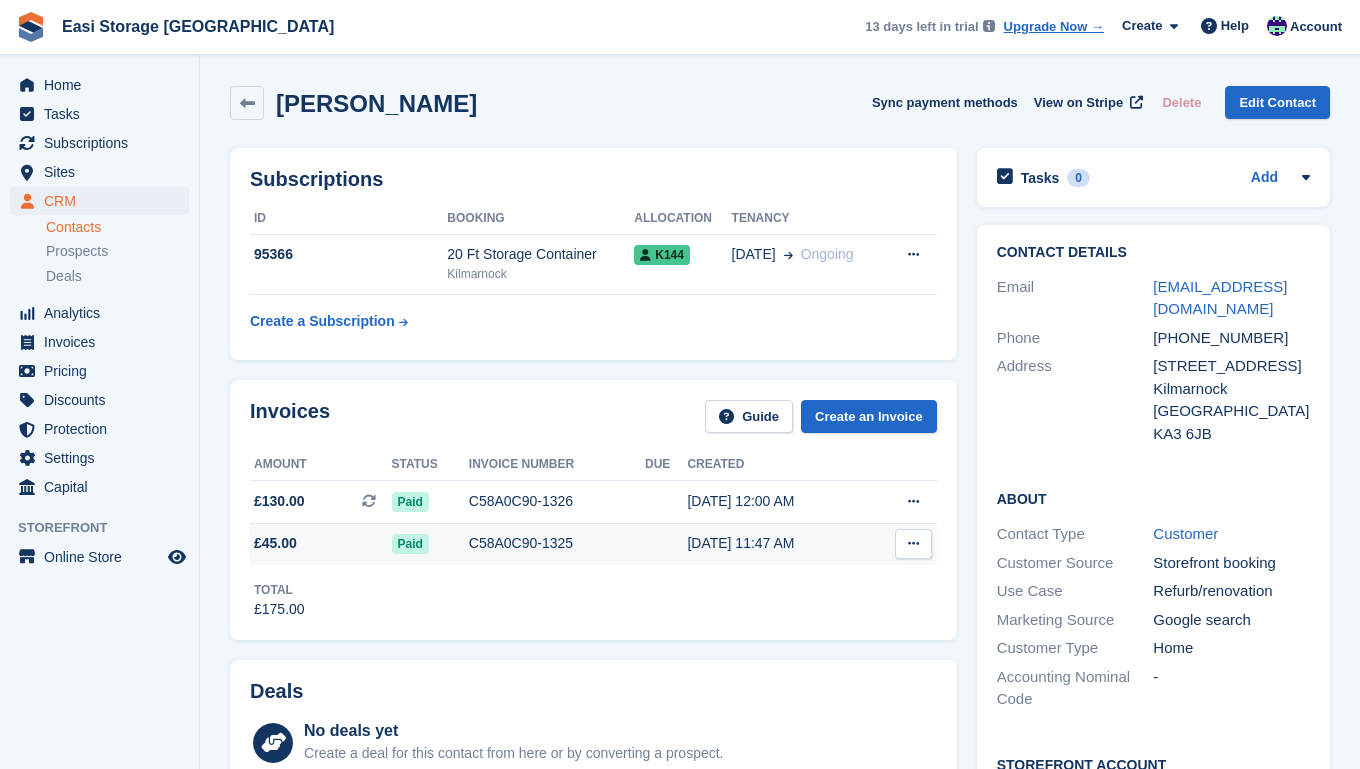 click at bounding box center [913, 543] 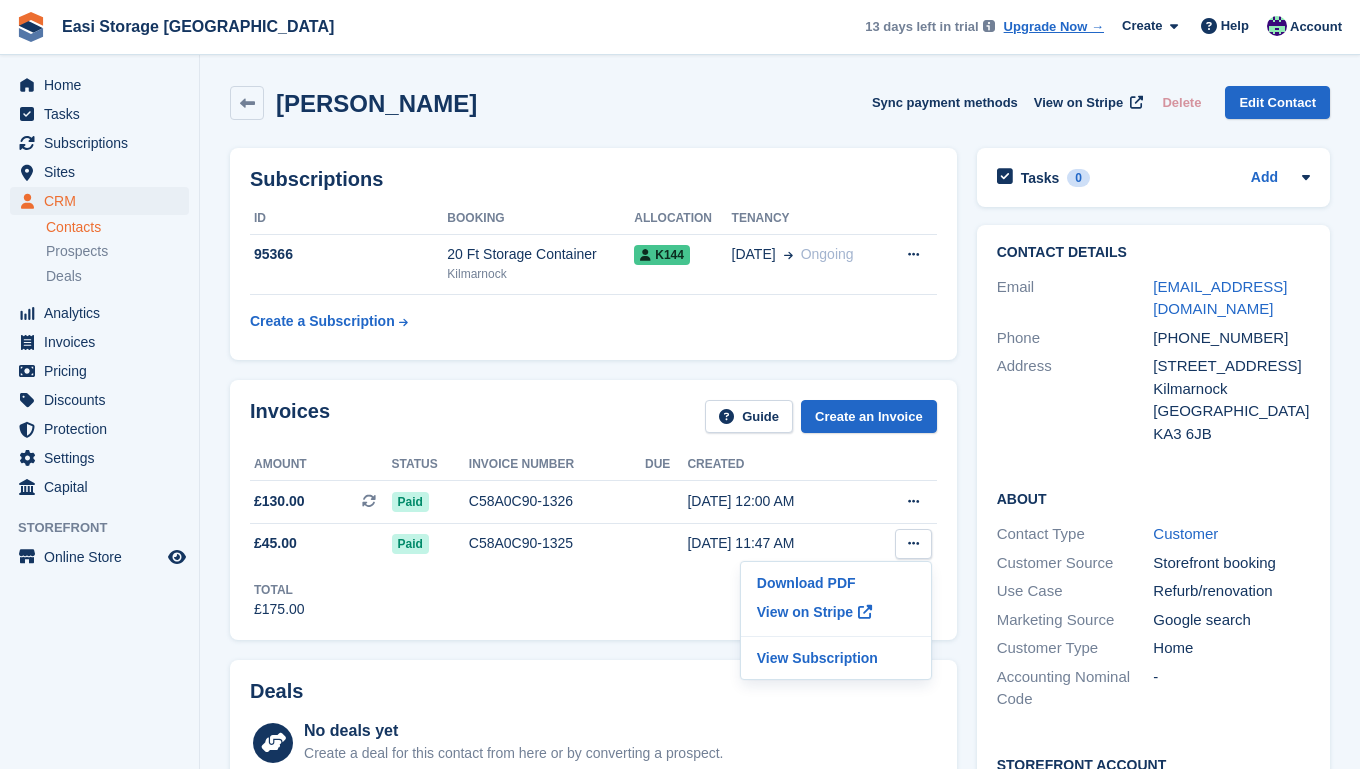 click on "Deals
No deals yet
Create a deal for this contact from here or by converting a prospect.
Create a Deal" at bounding box center (593, 740) 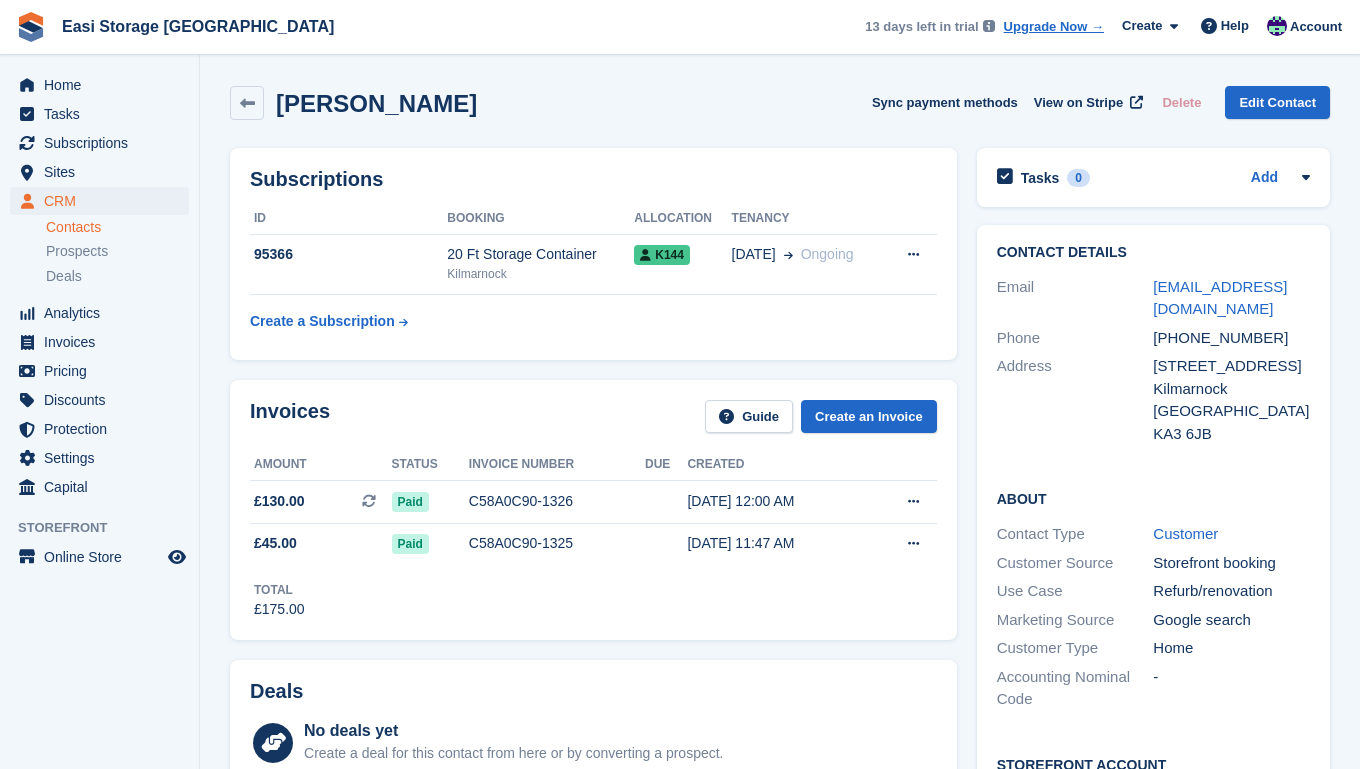 scroll, scrollTop: 0, scrollLeft: 0, axis: both 